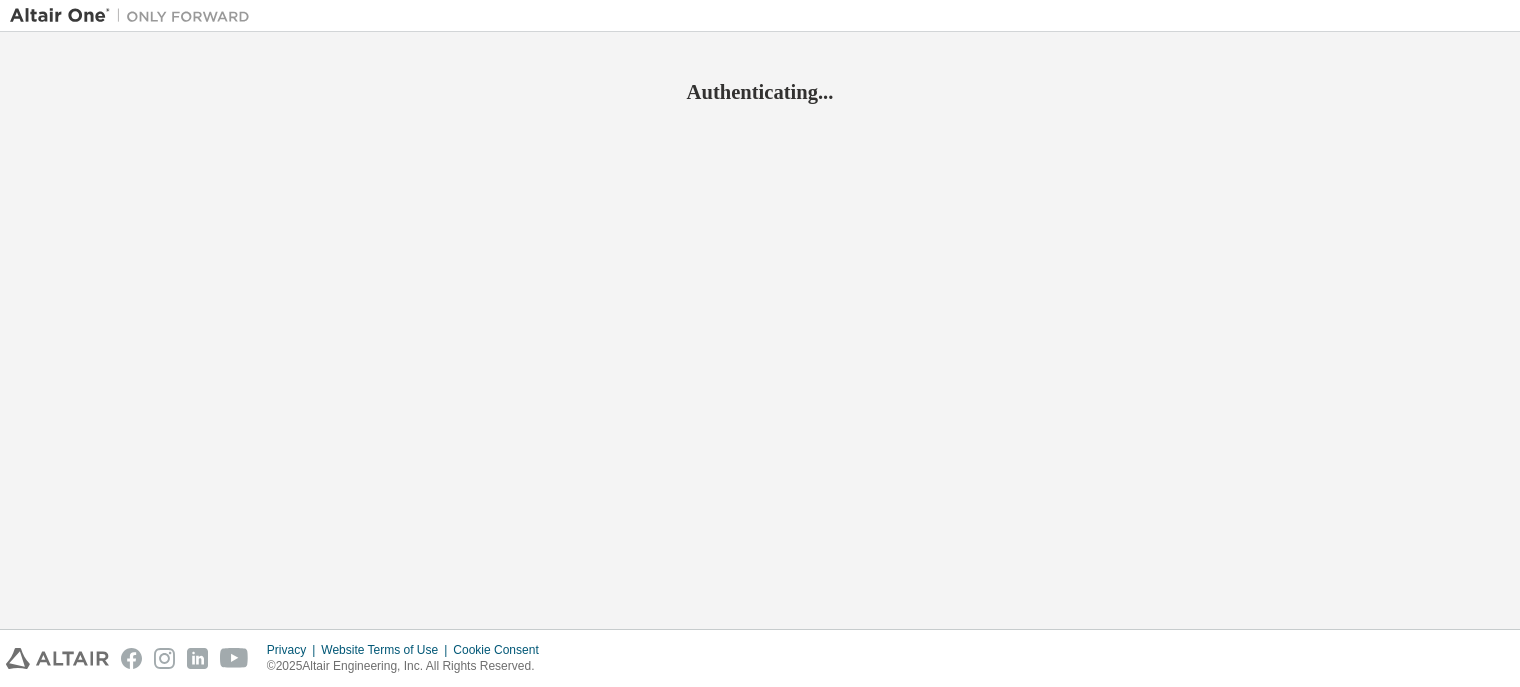 scroll, scrollTop: 0, scrollLeft: 0, axis: both 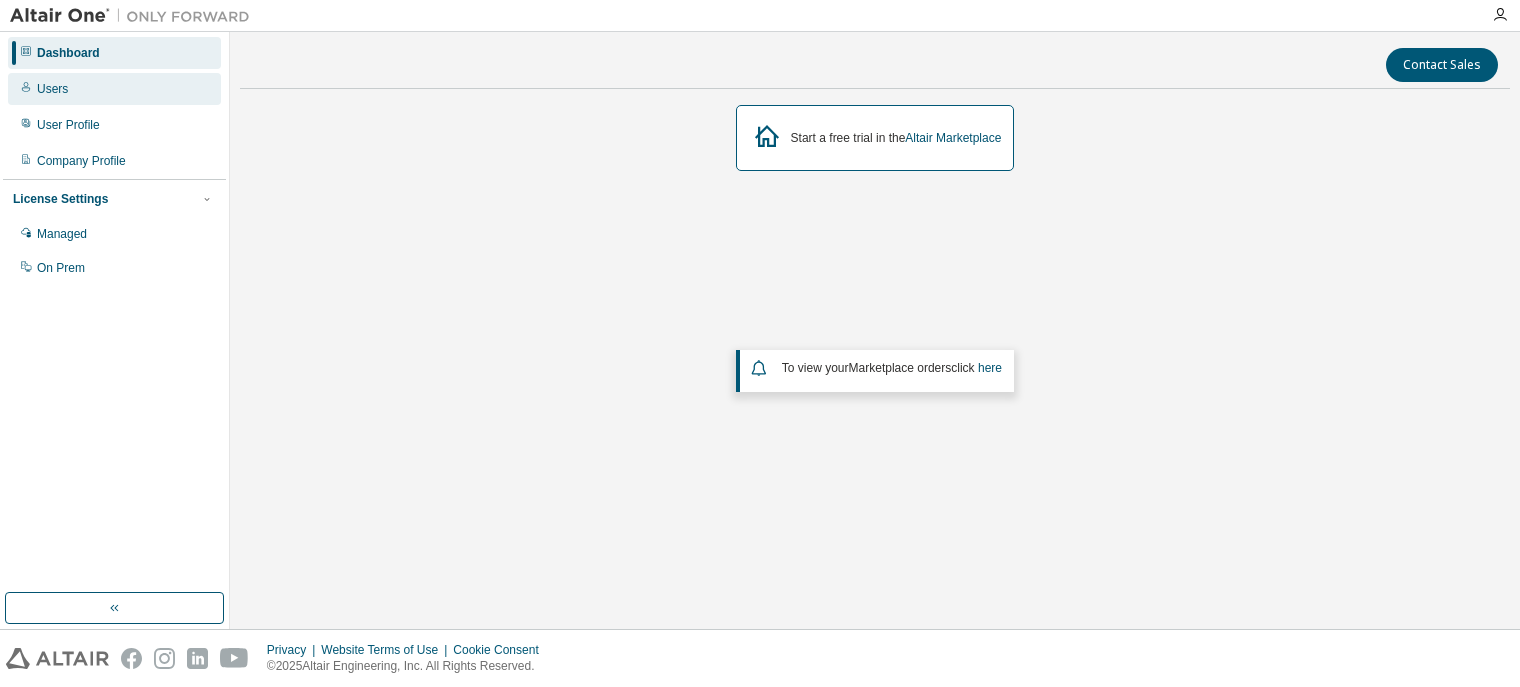 click on "Users" at bounding box center [52, 89] 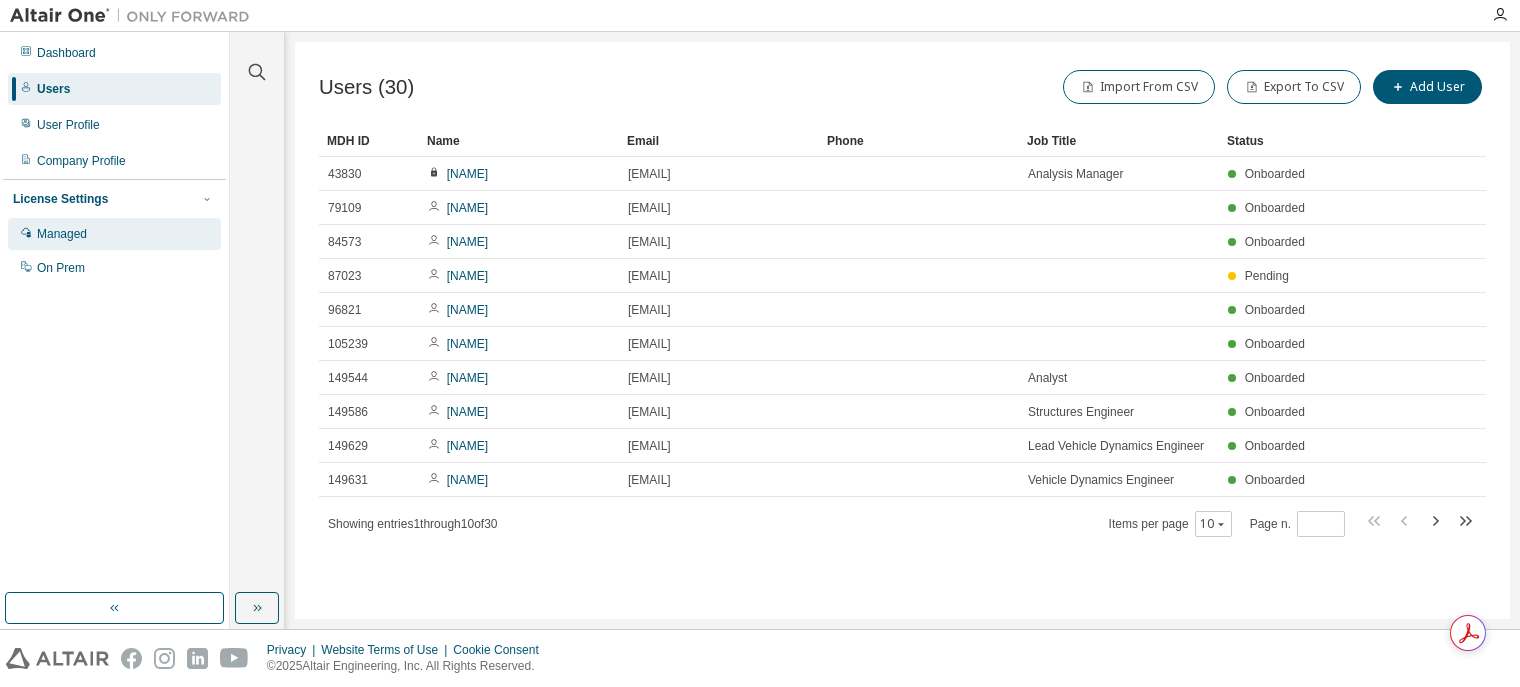 click on "Managed" at bounding box center [62, 234] 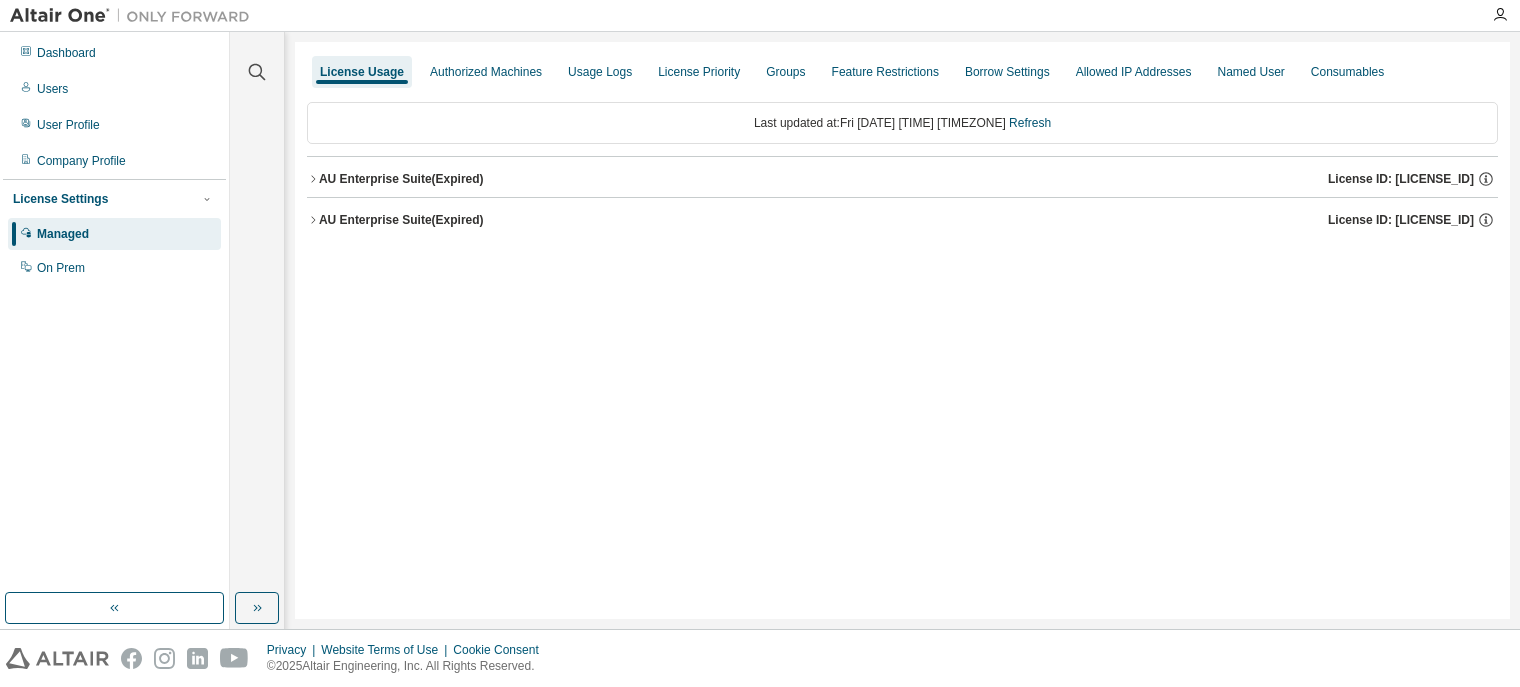 click 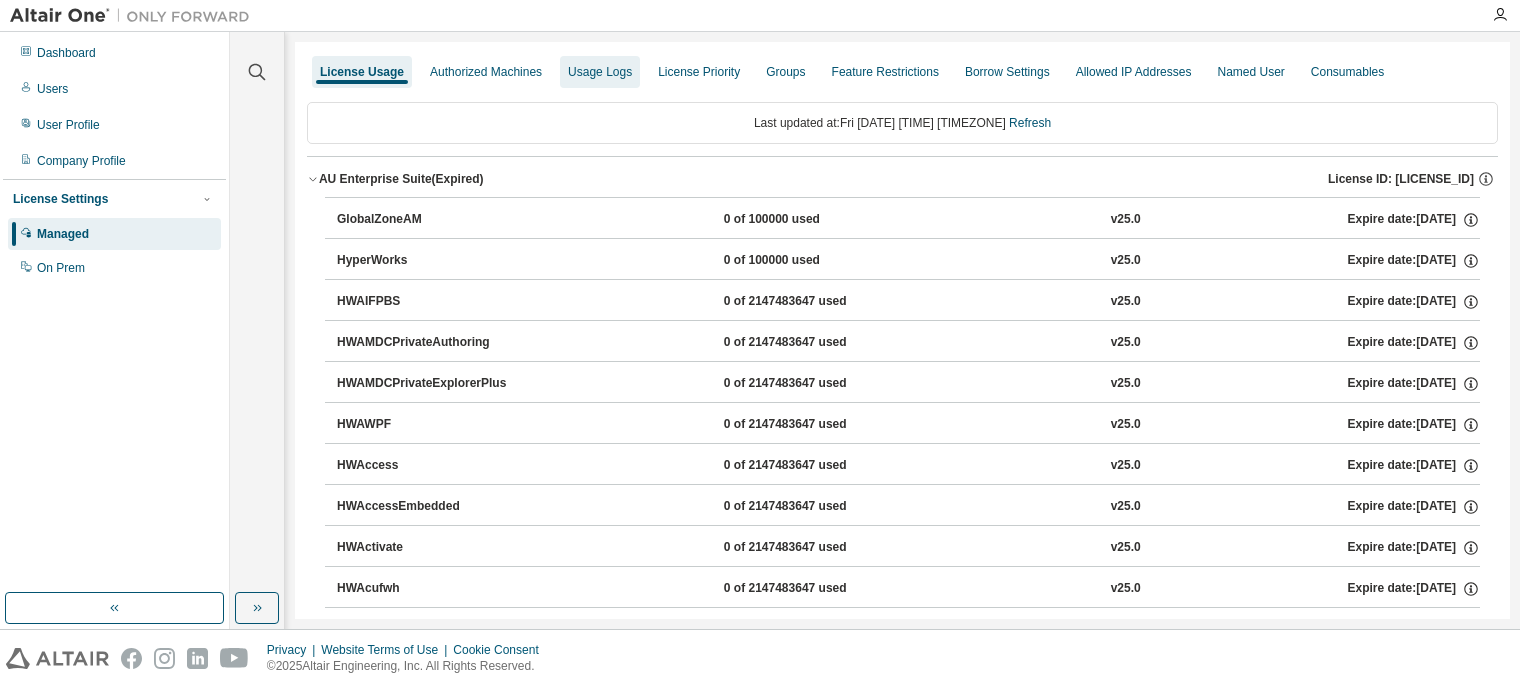 click on "Usage Logs" at bounding box center (600, 72) 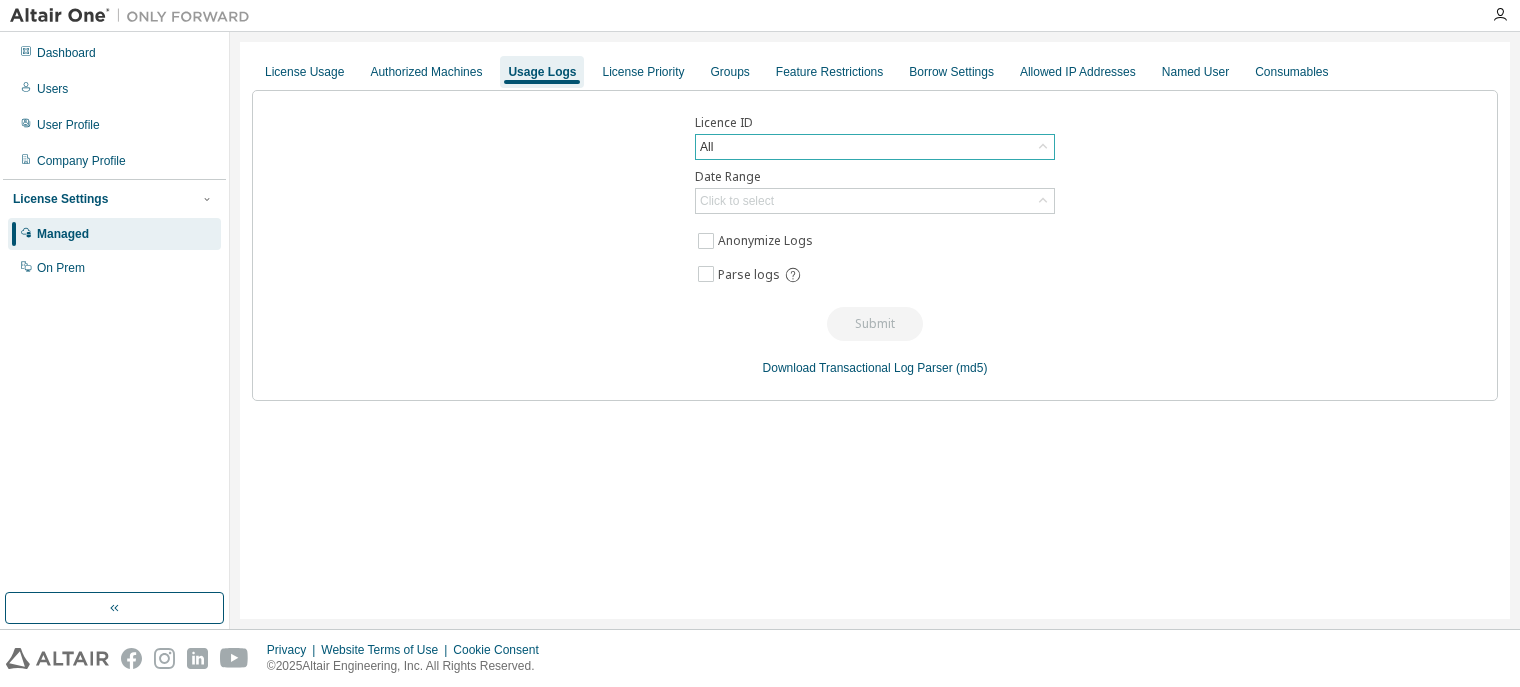 click on "All" at bounding box center [875, 147] 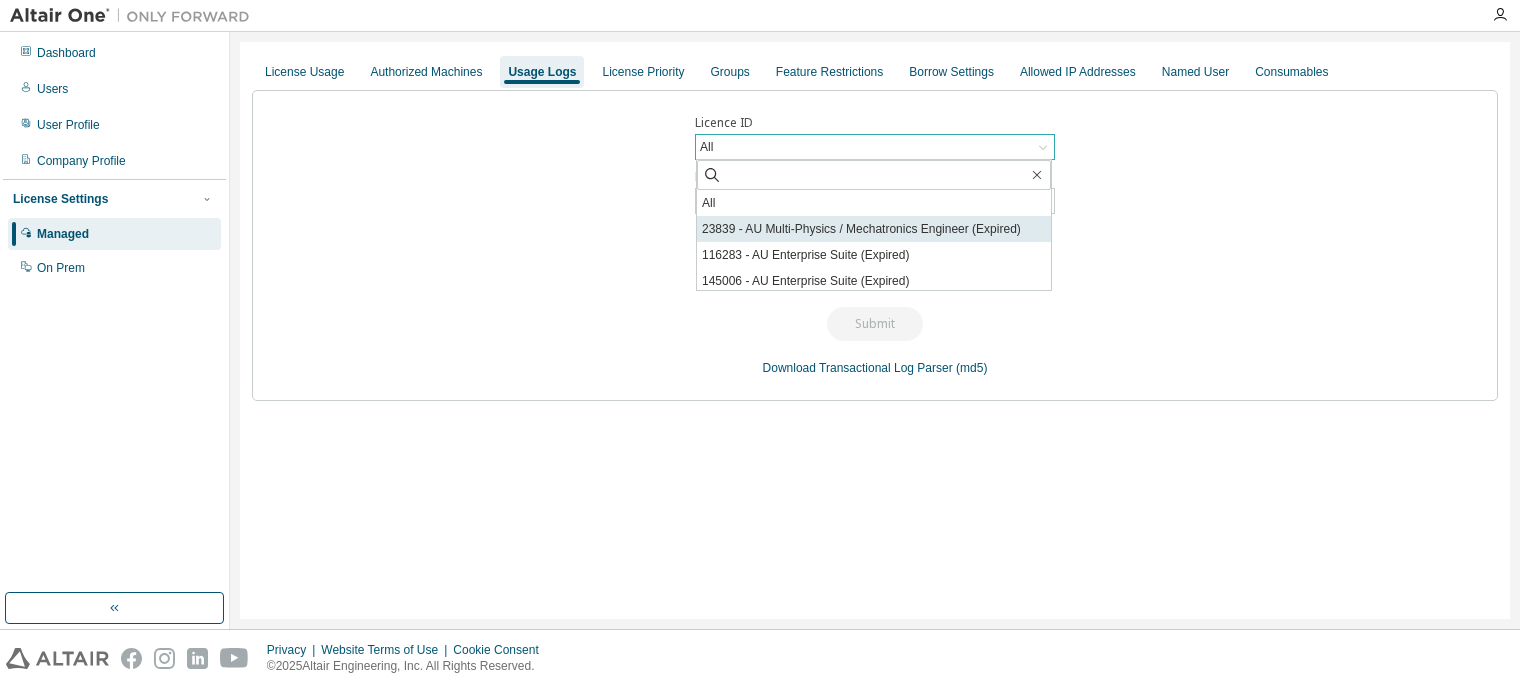 click on "23839 - AU Multi-Physics / Mechatronics Engineer  (Expired)" at bounding box center (874, 229) 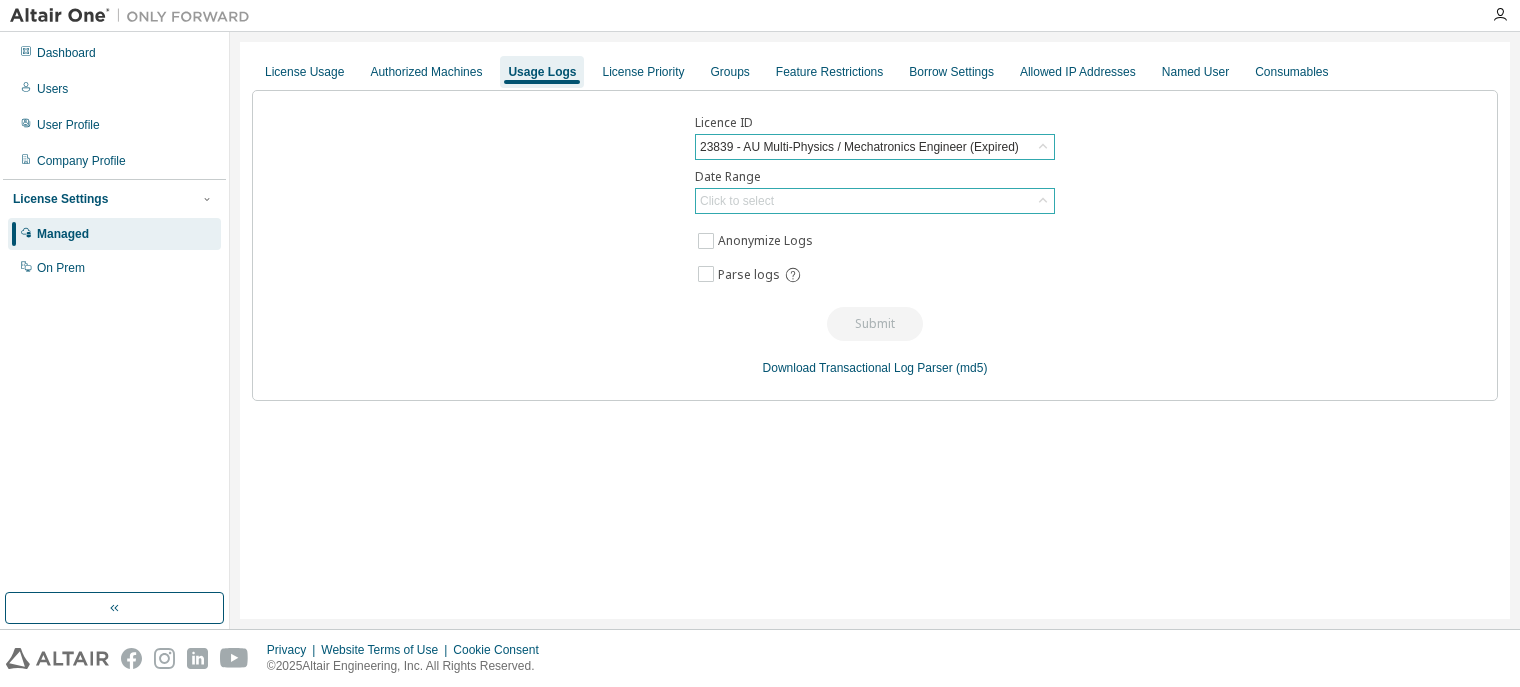 click on "Click to select" at bounding box center (875, 201) 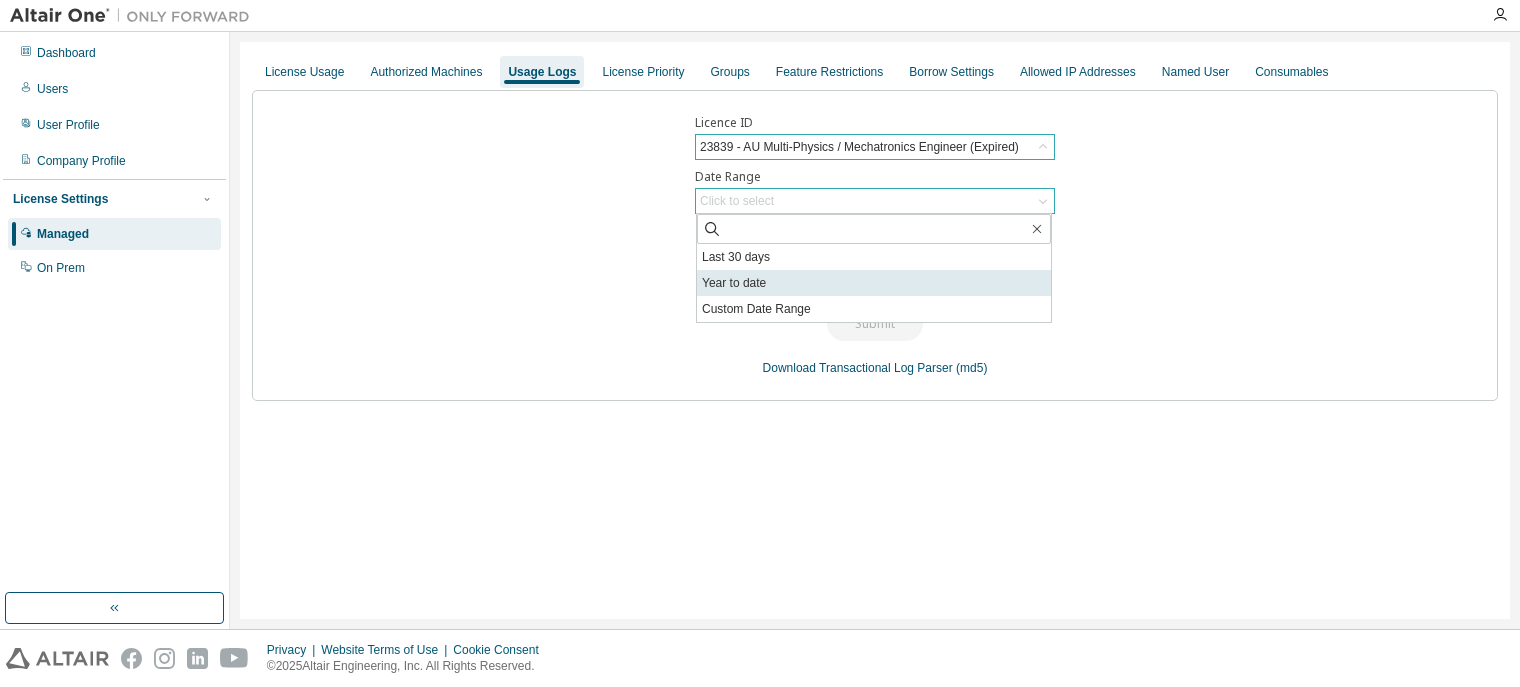 click on "Year to date" at bounding box center [874, 283] 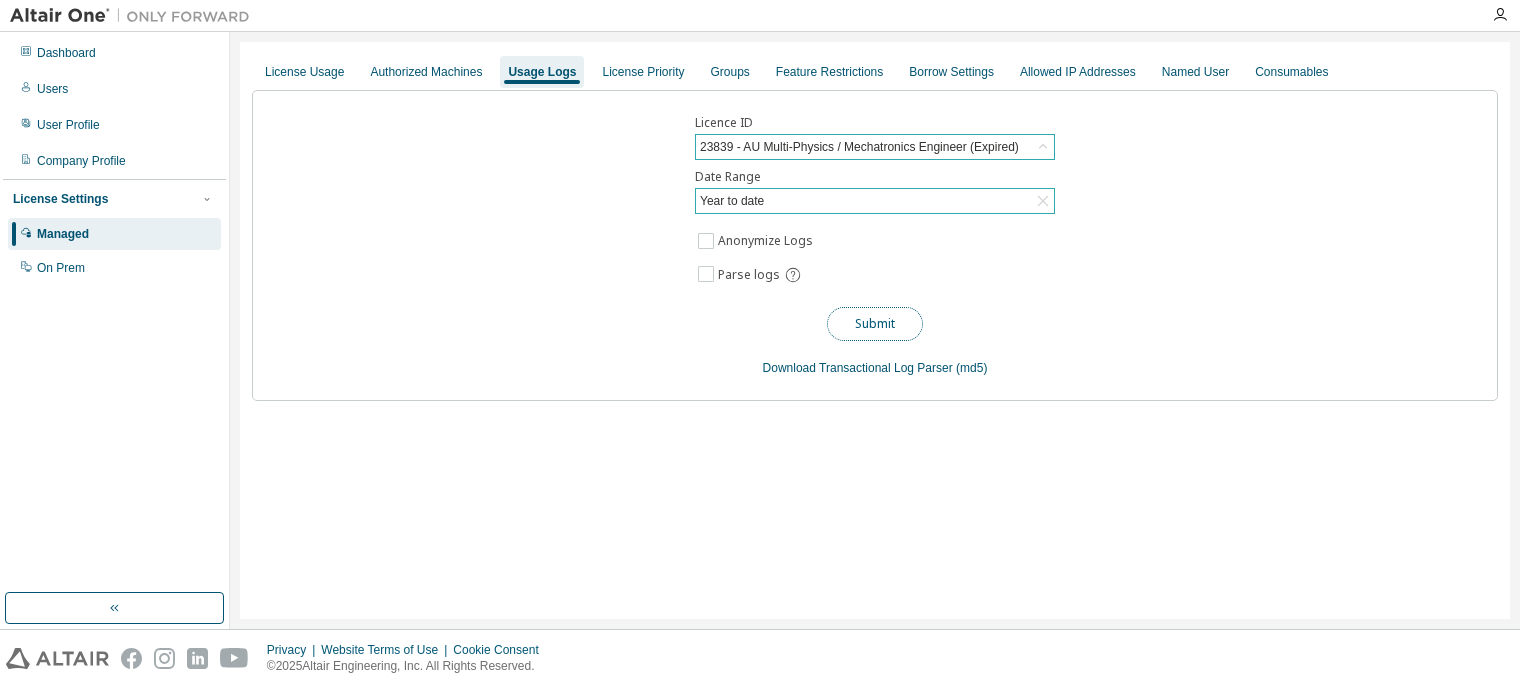 click on "Submit" at bounding box center [875, 324] 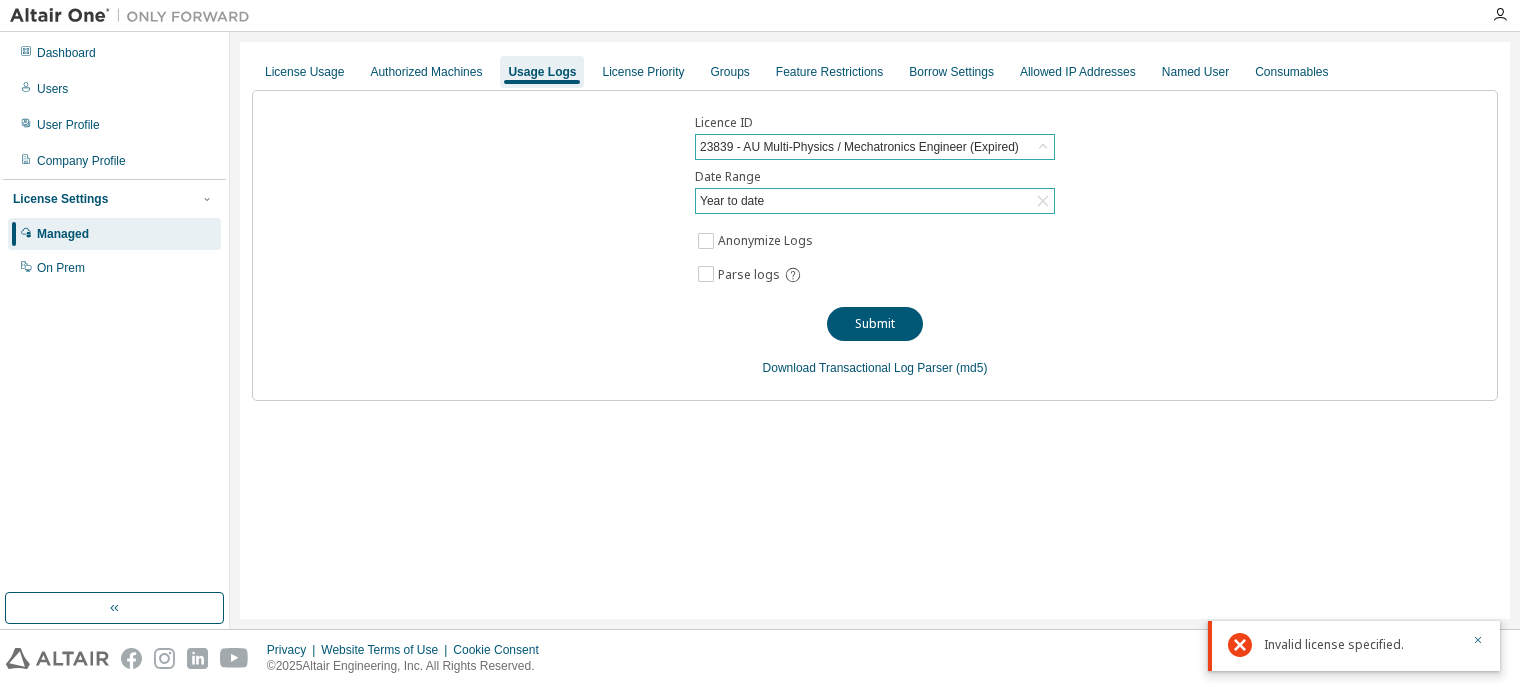 click 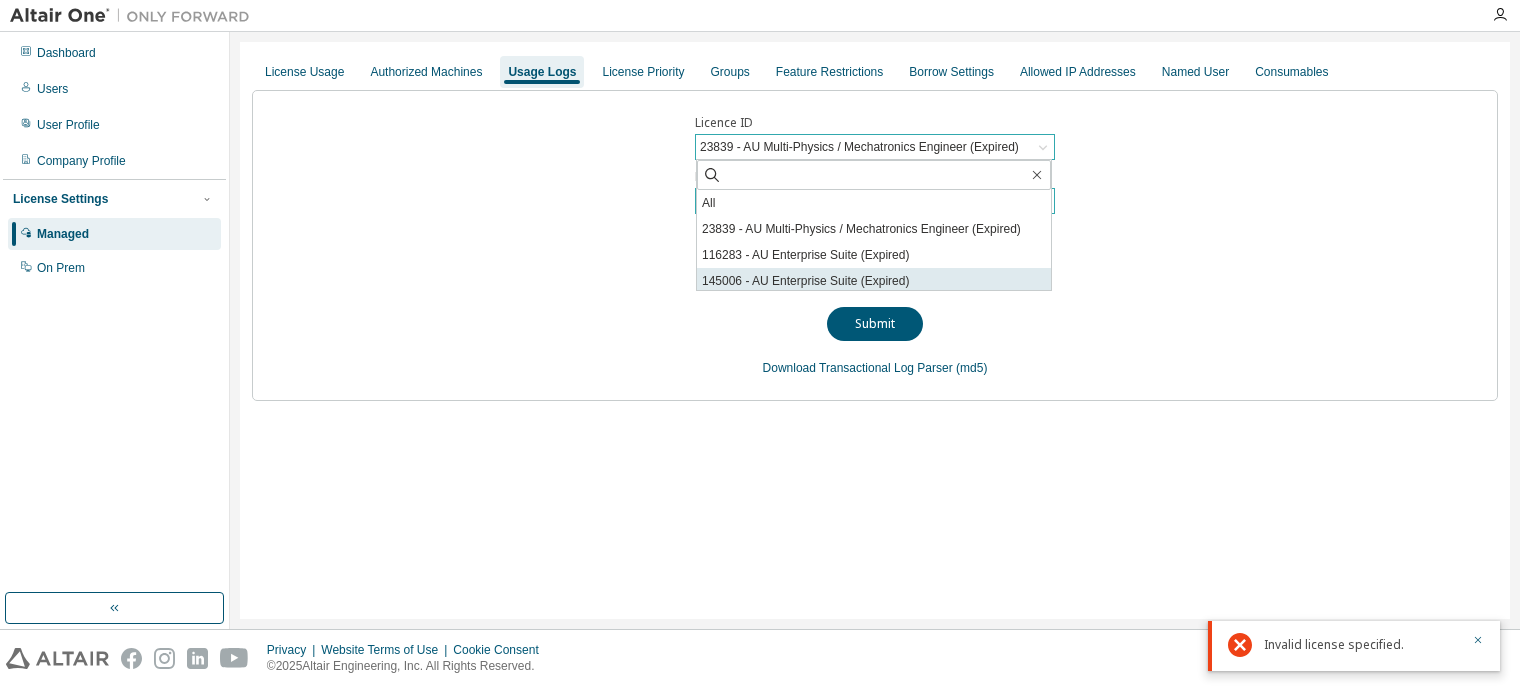 click on "145006 - AU Enterprise Suite  (Expired)" at bounding box center (874, 281) 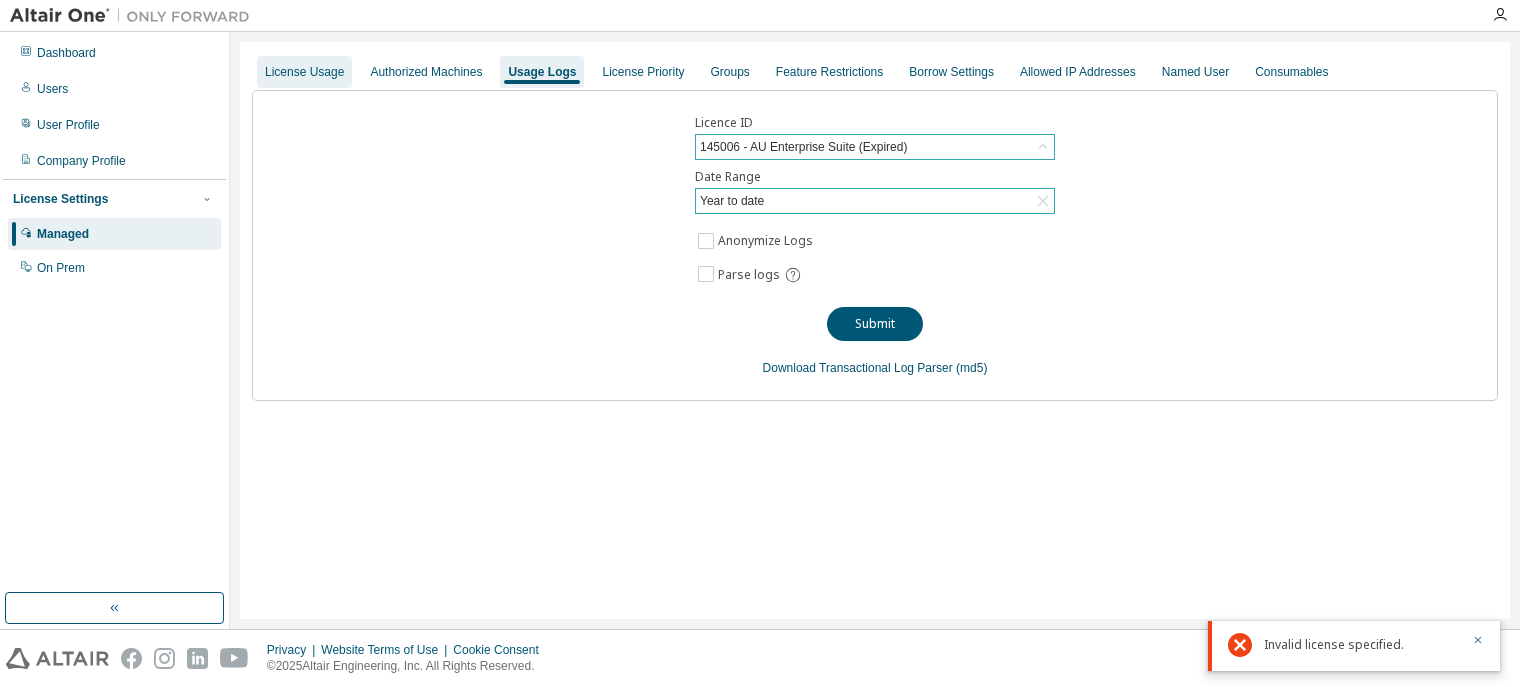 click on "License Usage" at bounding box center [304, 72] 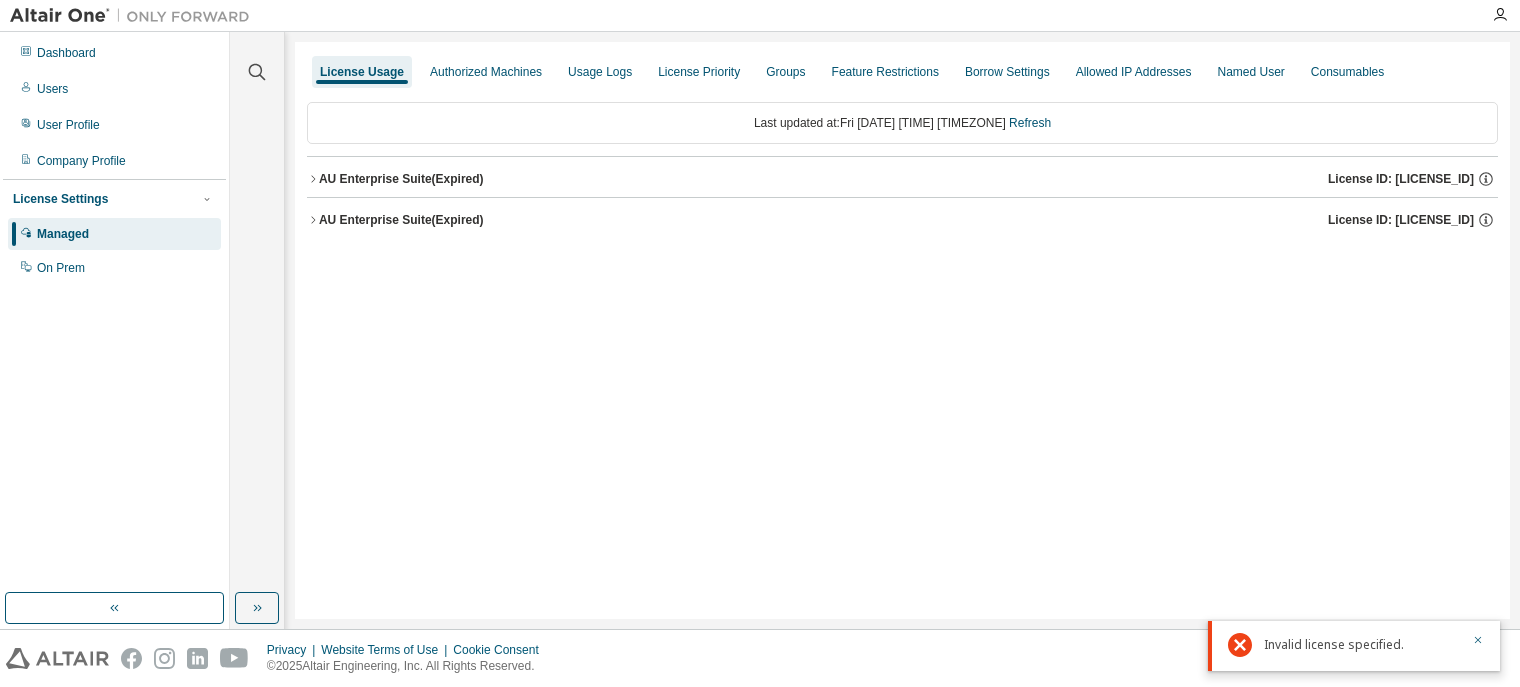 click on "AU Enterprise Suite  (Expired)" at bounding box center (401, 220) 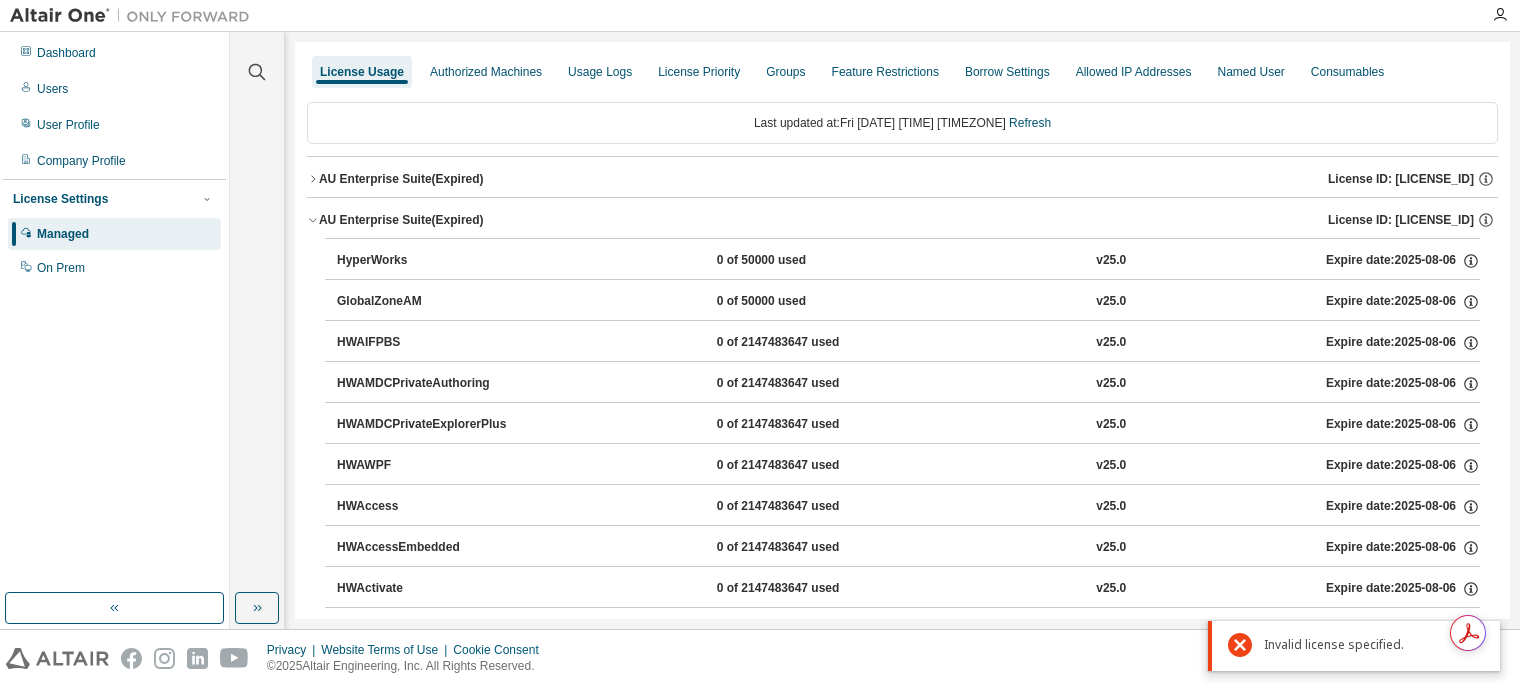 click 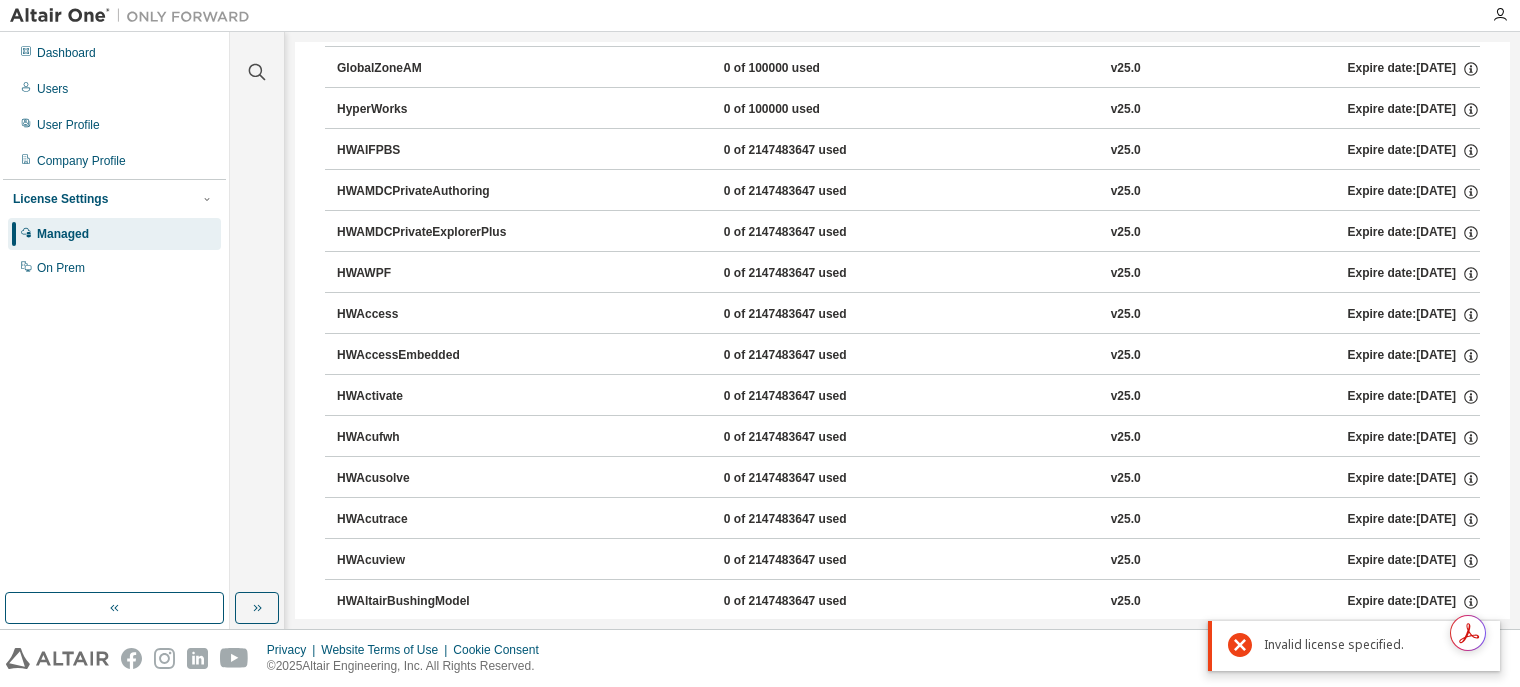 scroll, scrollTop: 0, scrollLeft: 0, axis: both 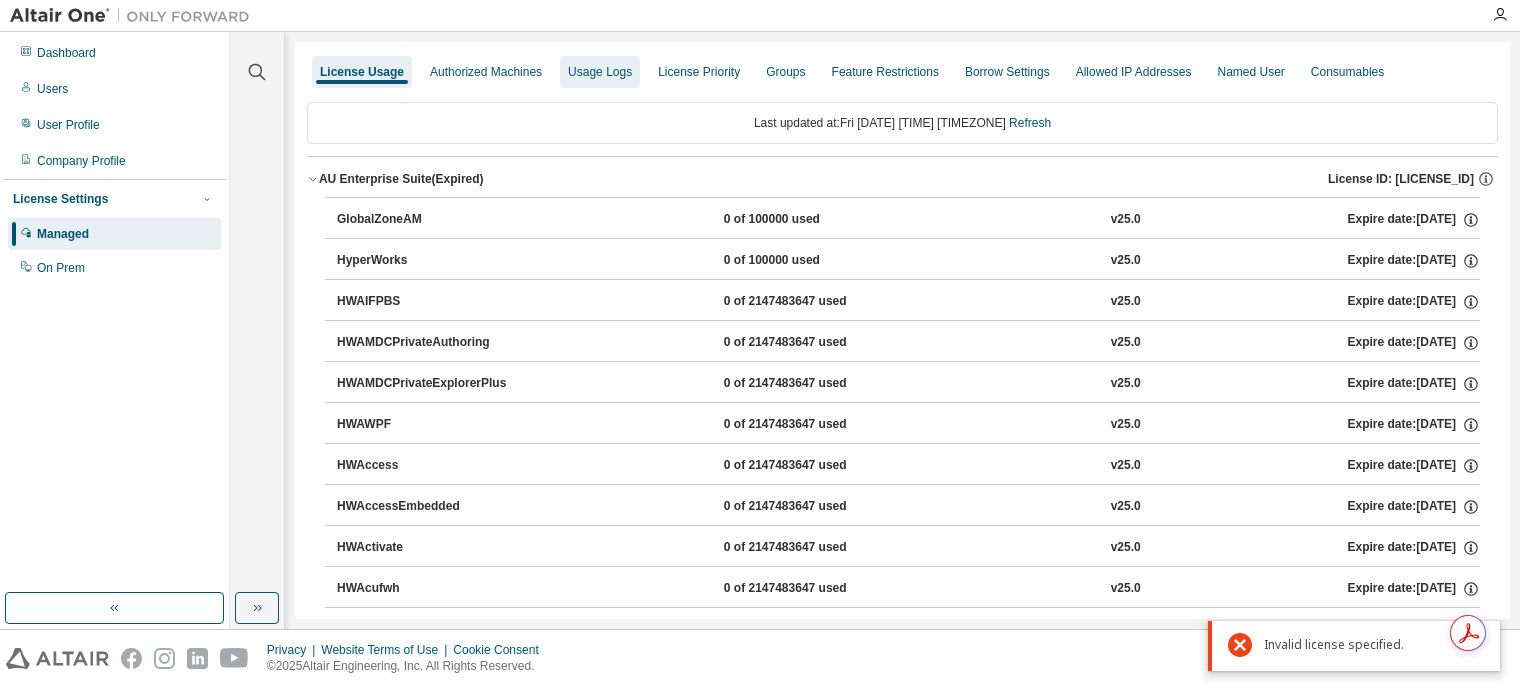 click on "Usage Logs" at bounding box center [600, 72] 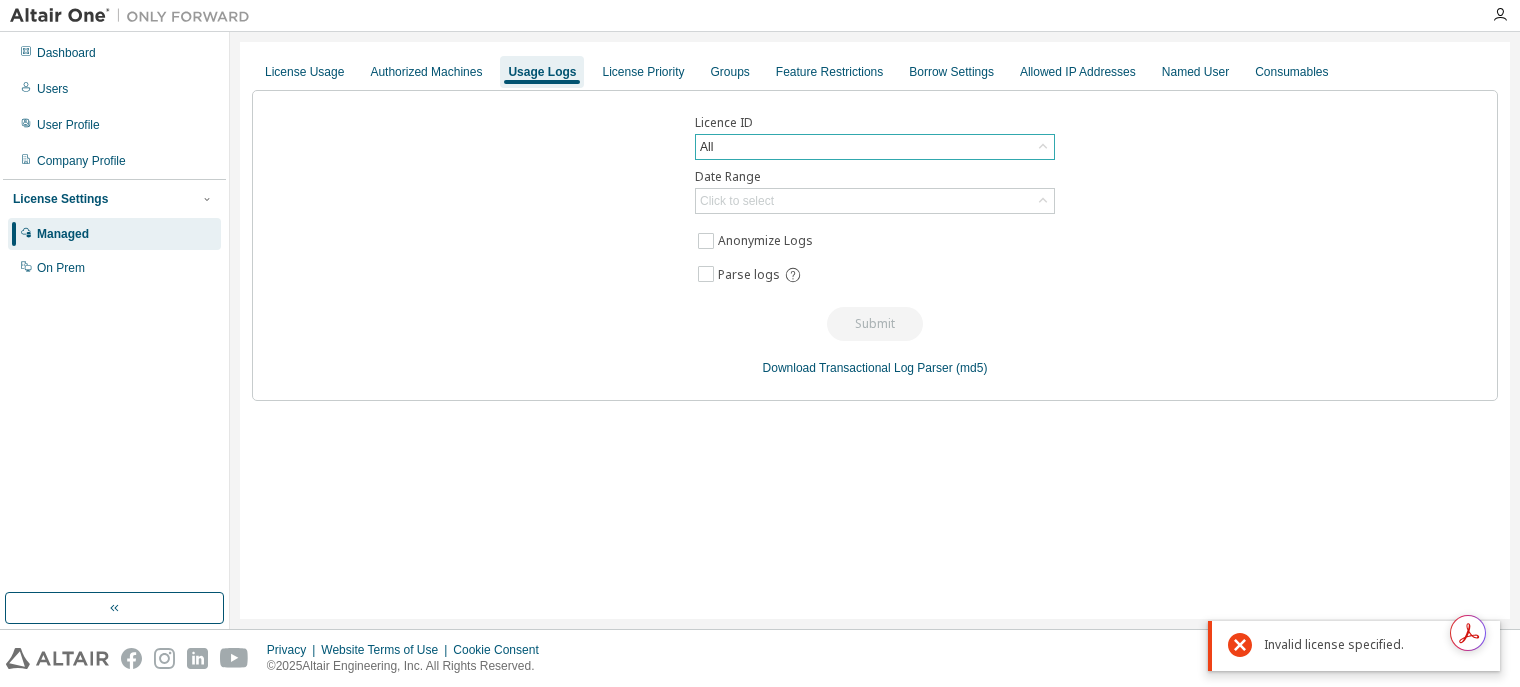 click on "All" at bounding box center [875, 147] 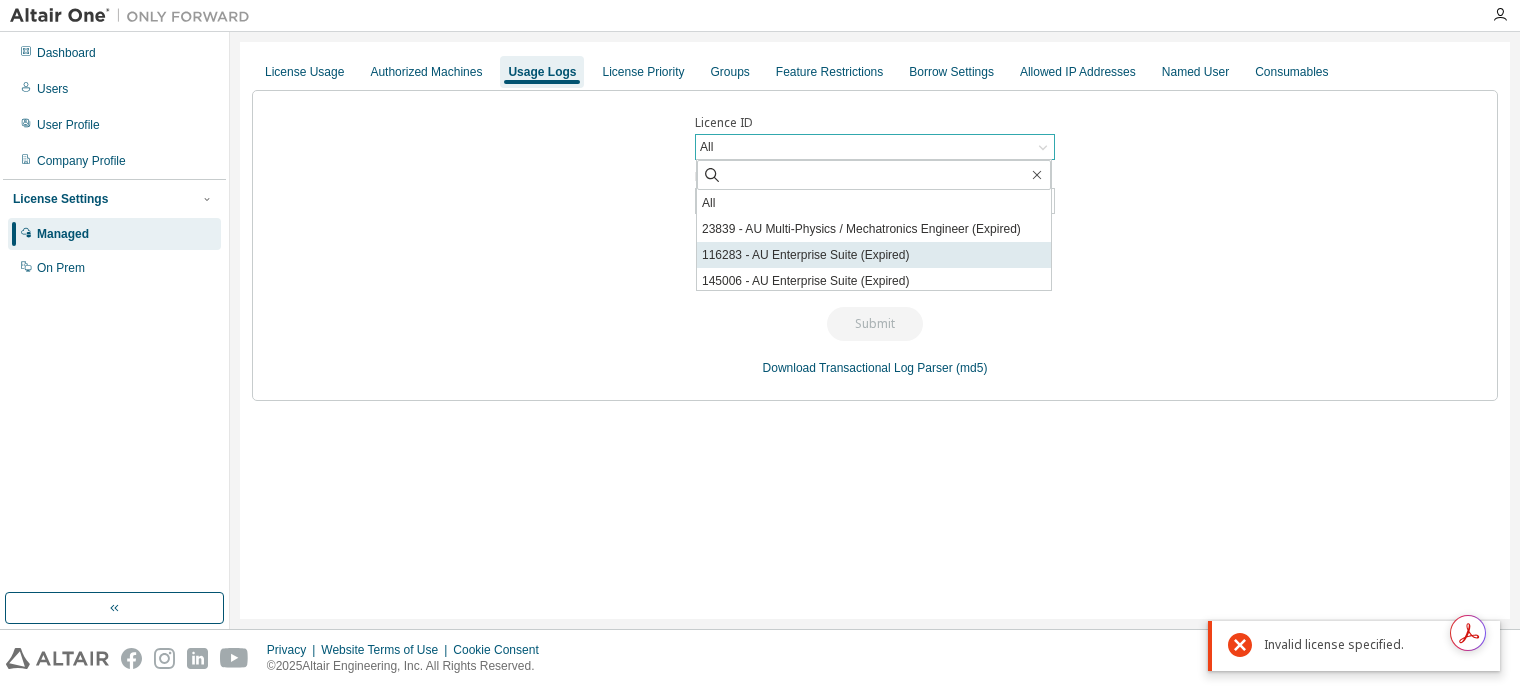 click on "116283 - AU Enterprise Suite  (Expired)" at bounding box center [874, 255] 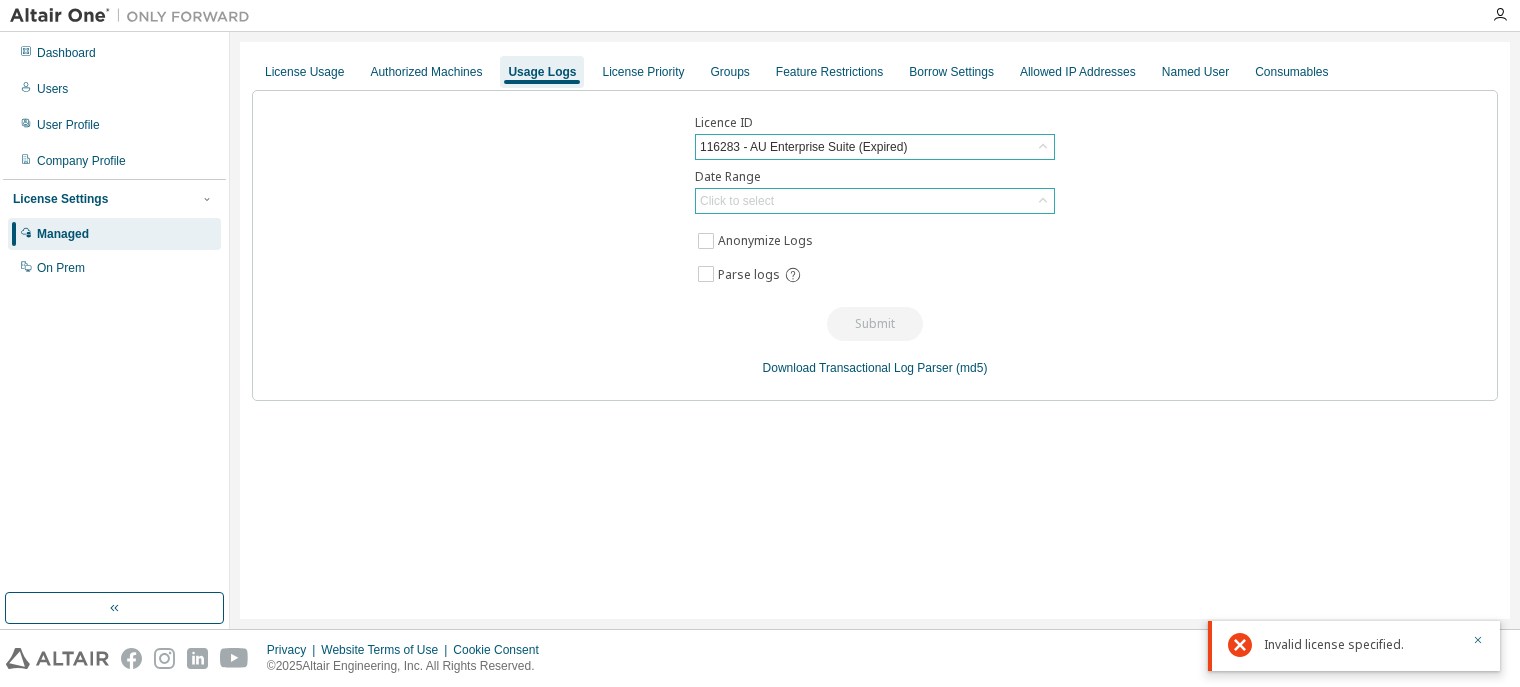 click on "Click to select" at bounding box center (875, 201) 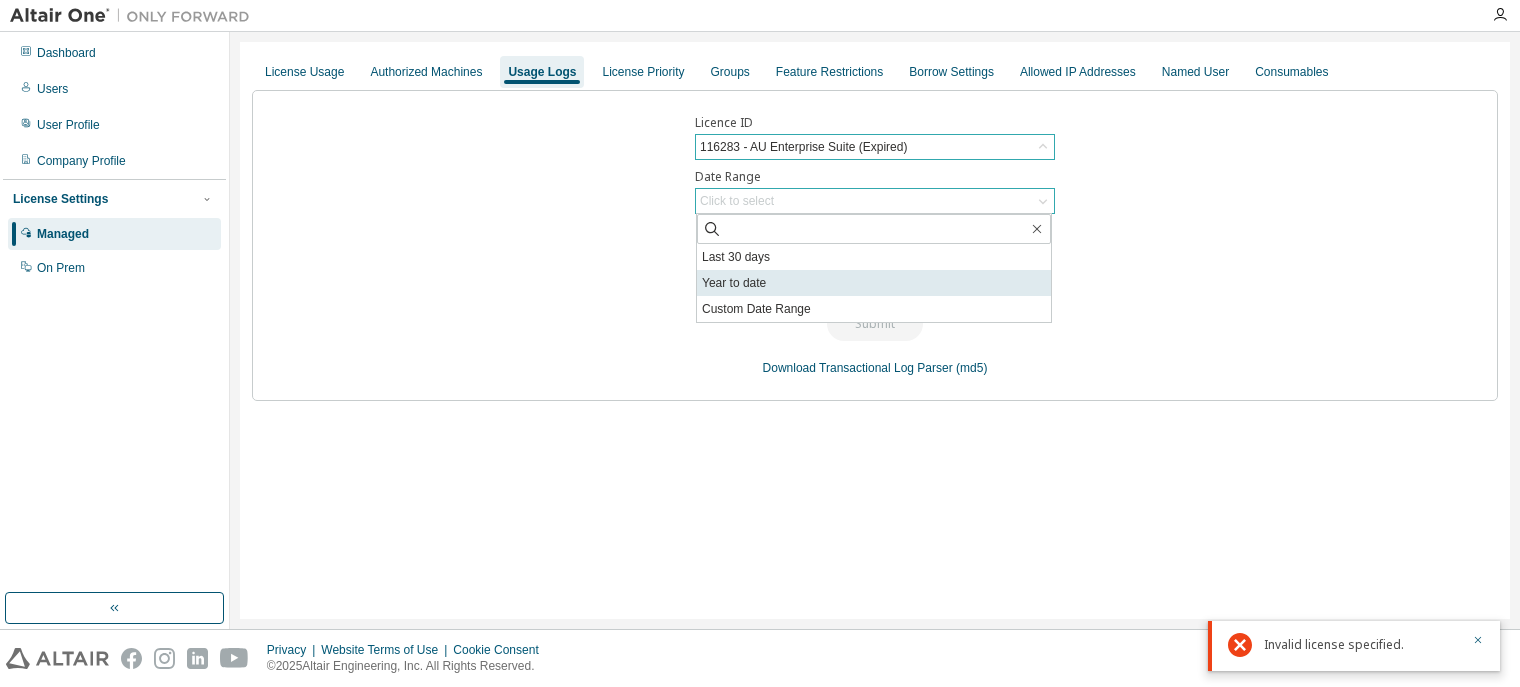 click on "Year to date" at bounding box center [874, 283] 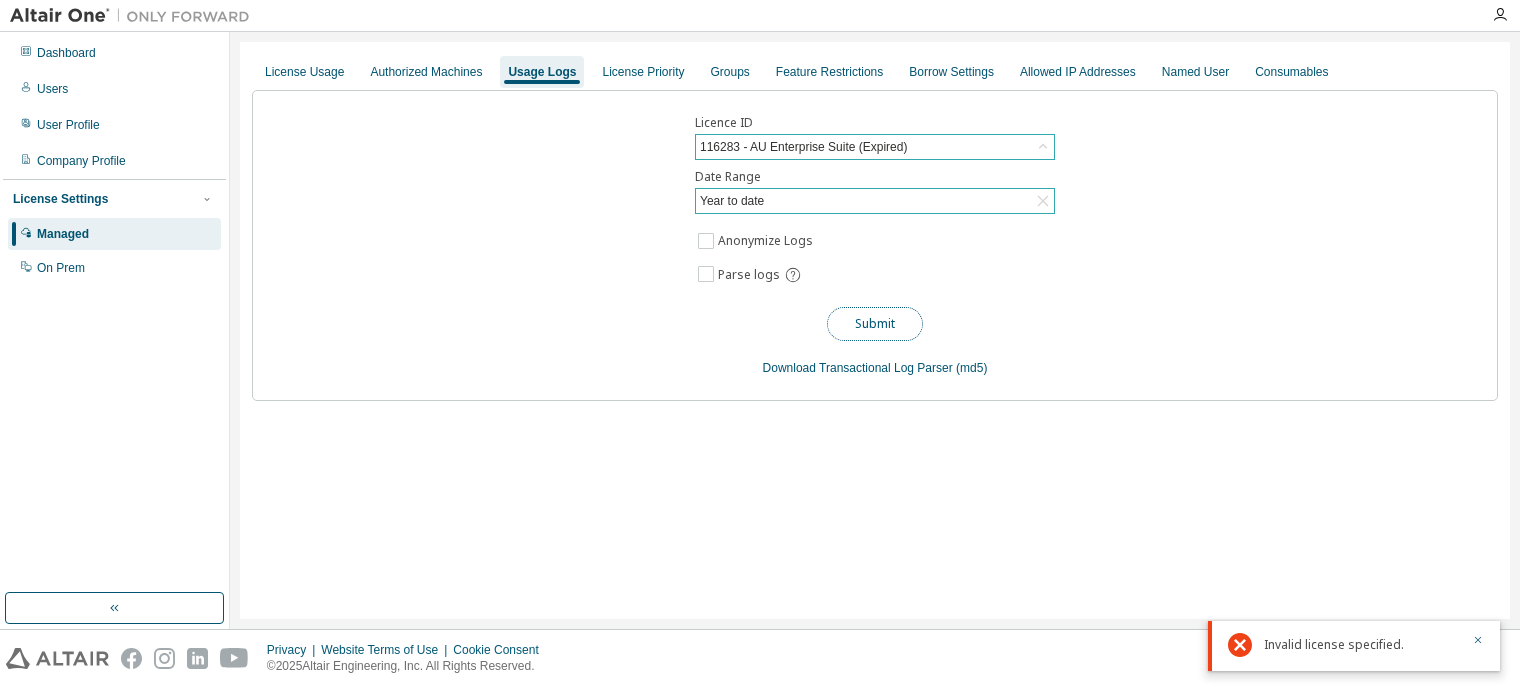 click on "Submit" at bounding box center [875, 324] 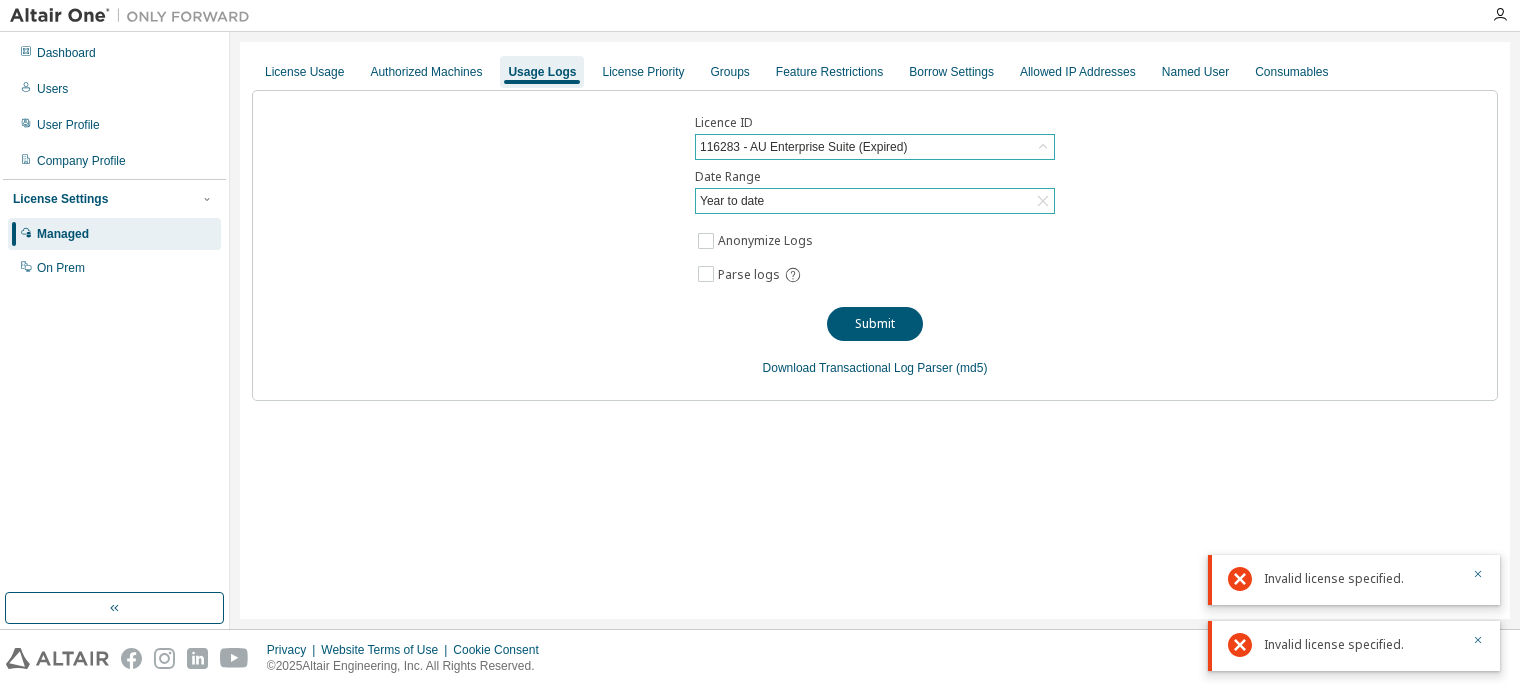 click on "116283 - AU Enterprise Suite  (Expired)" at bounding box center (875, 147) 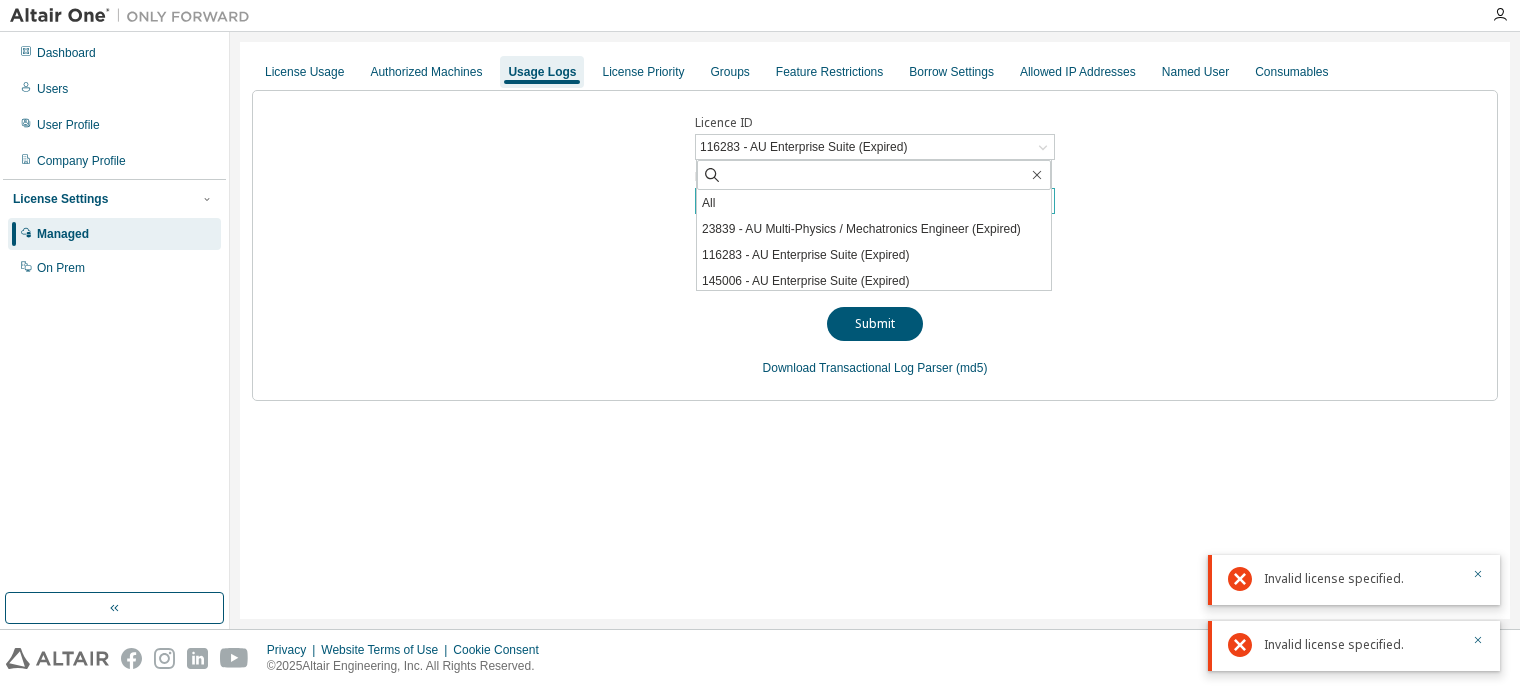 click on "145006 - AU Enterprise Suite  (Expired)" at bounding box center [874, 281] 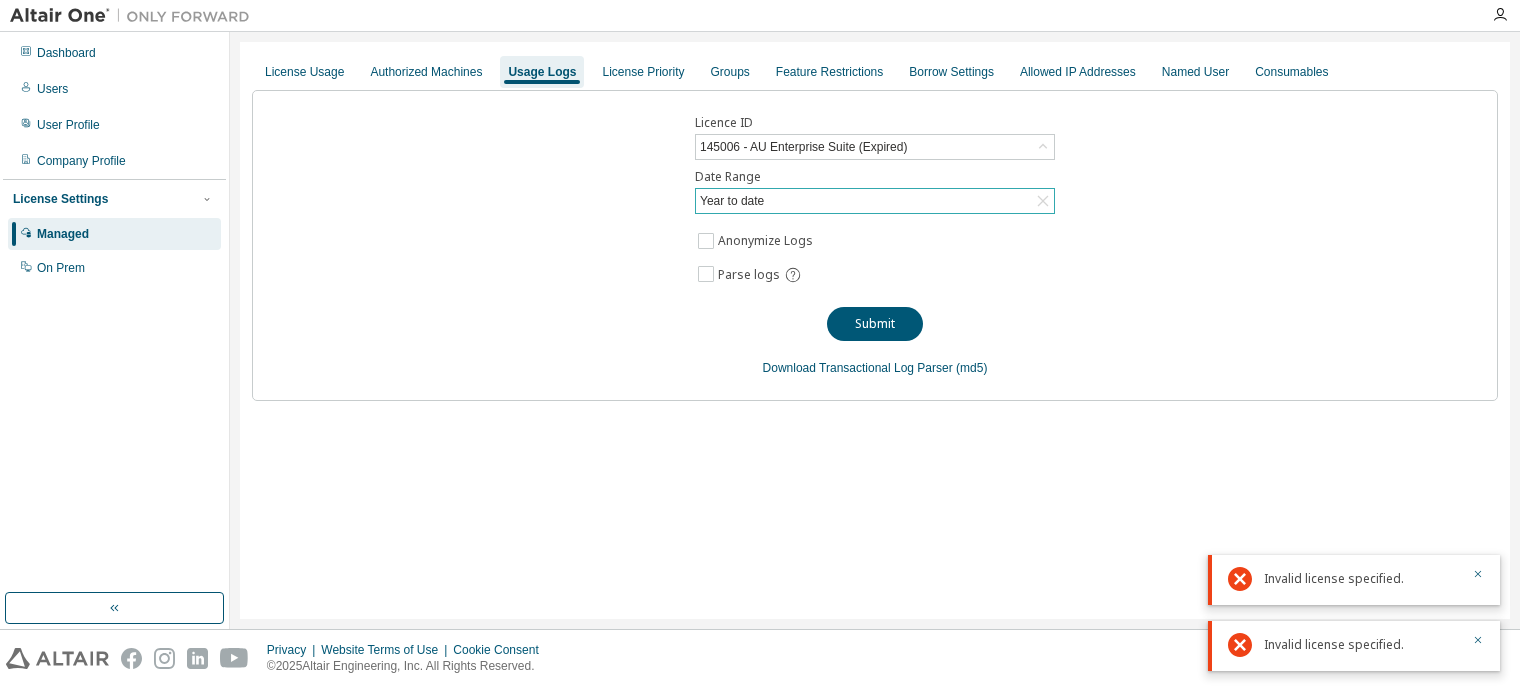 click on "Year to date" at bounding box center (875, 201) 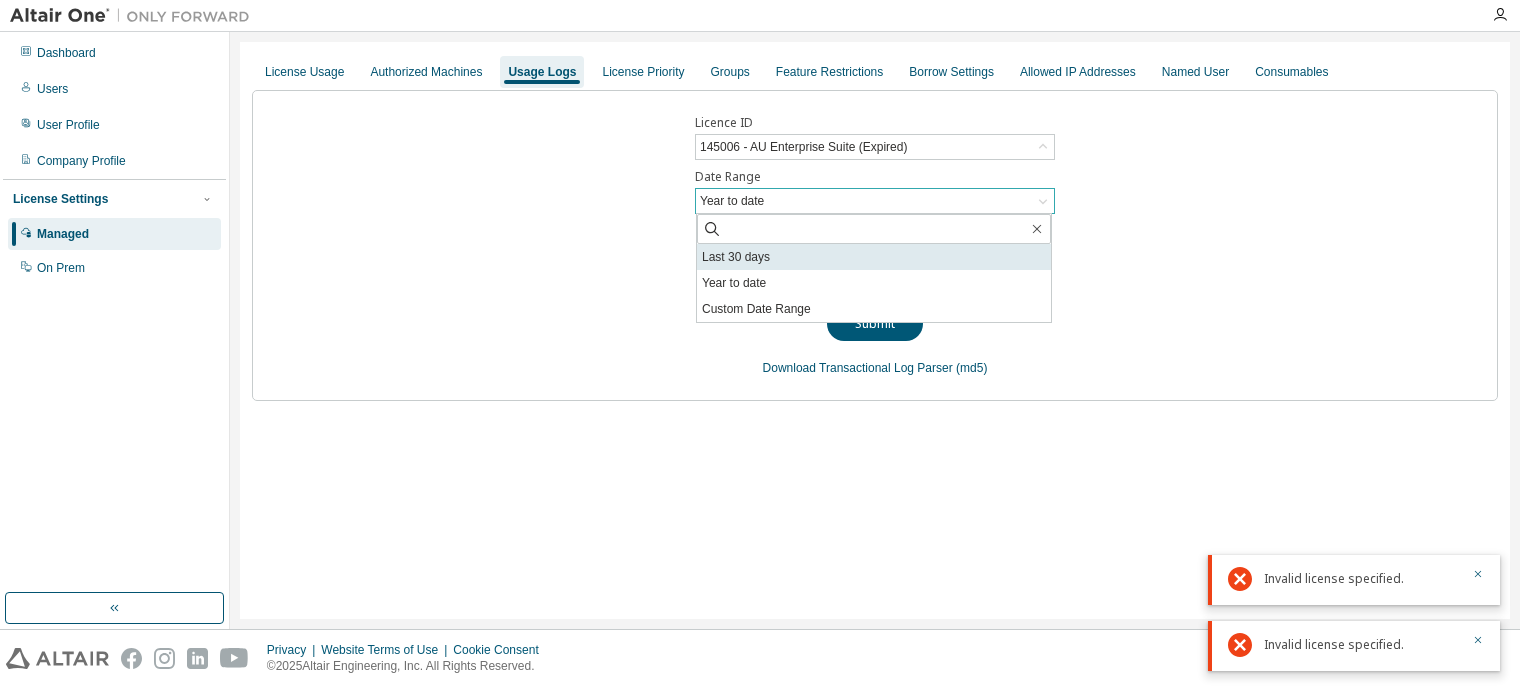 click on "Last 30 days" at bounding box center [874, 257] 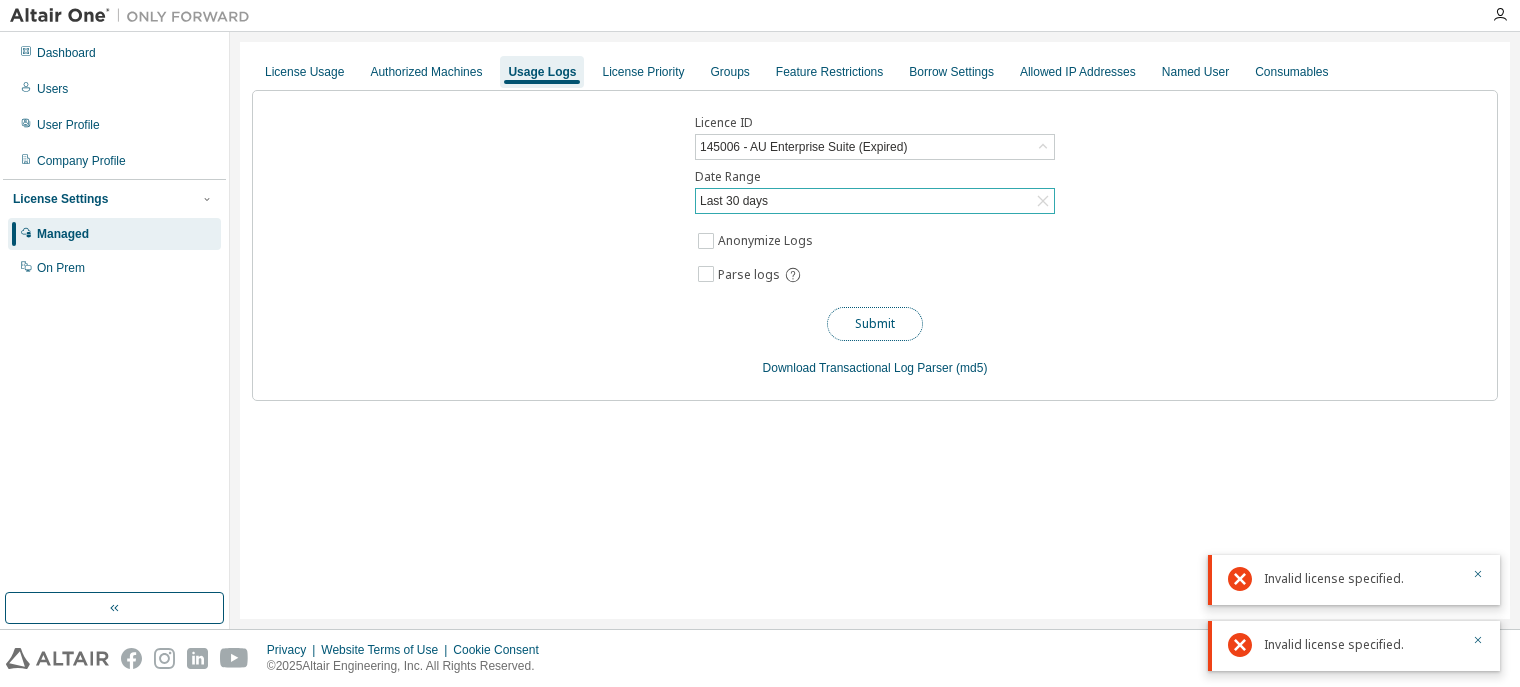 click on "Submit" at bounding box center [875, 324] 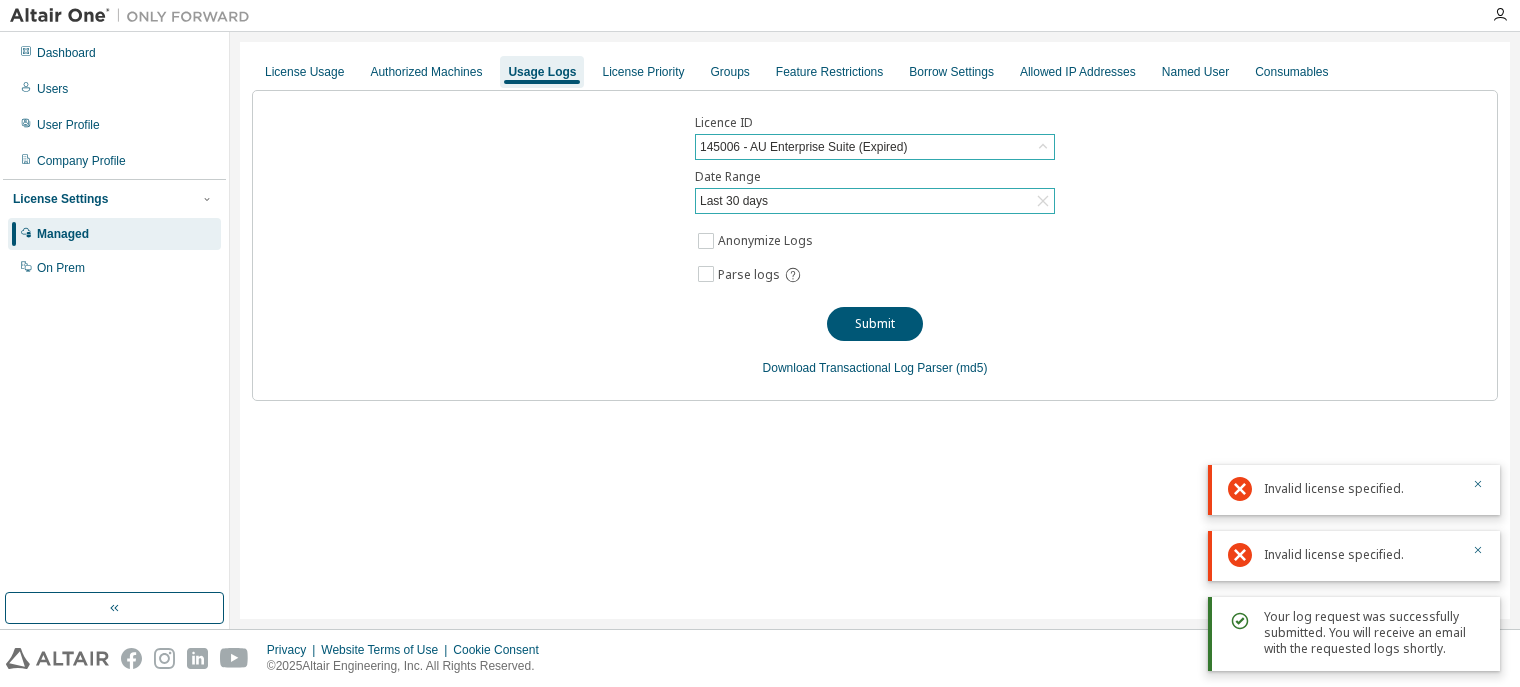 click on "145006 - AU Enterprise Suite  (Expired)" at bounding box center (875, 147) 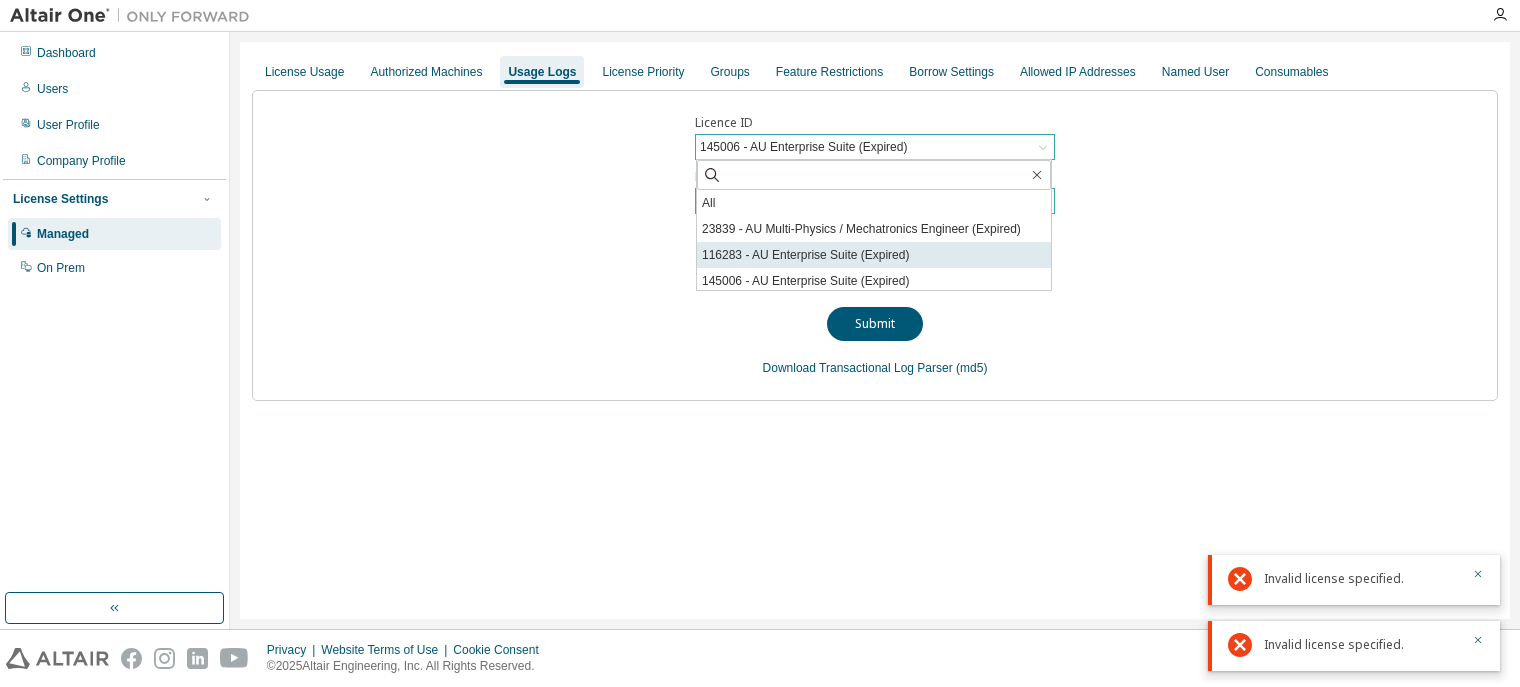 click on "116283 - AU Enterprise Suite  (Expired)" at bounding box center [874, 255] 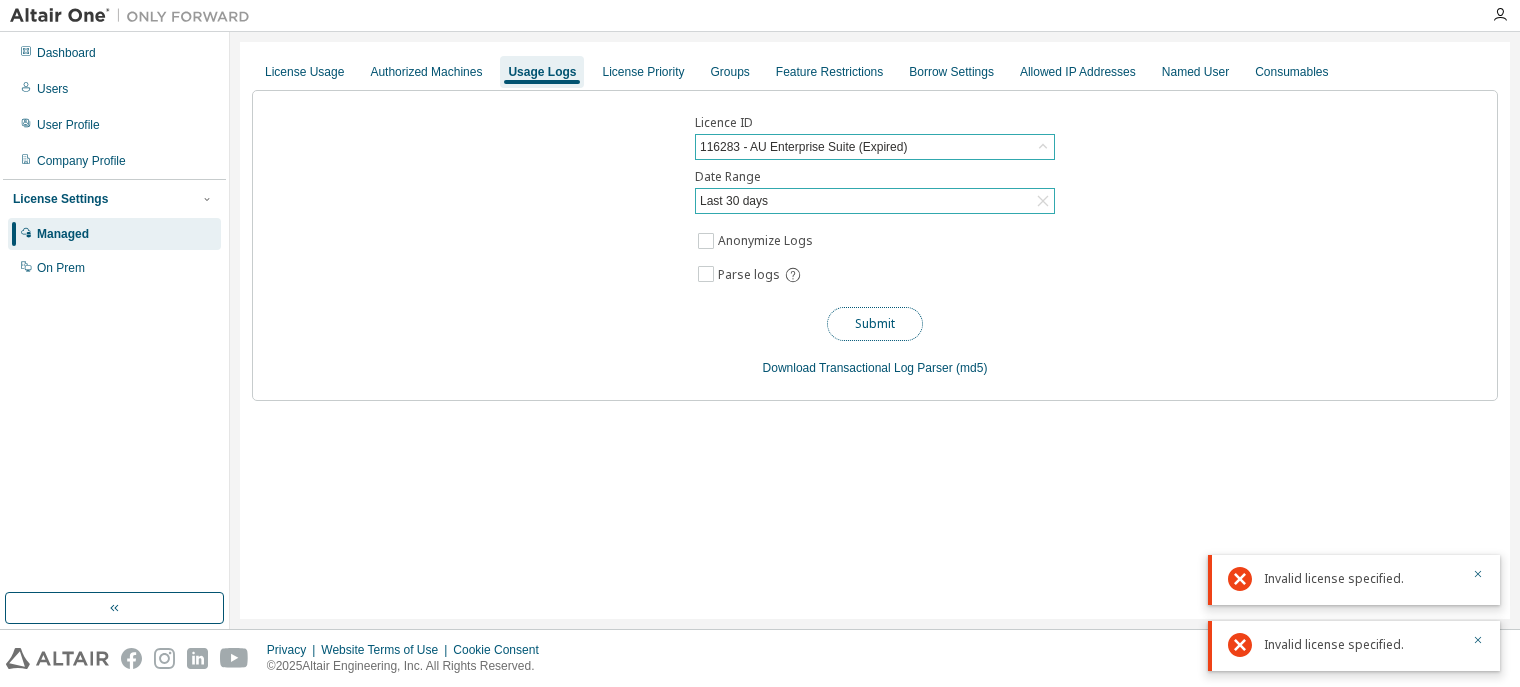 click on "Submit" at bounding box center [875, 324] 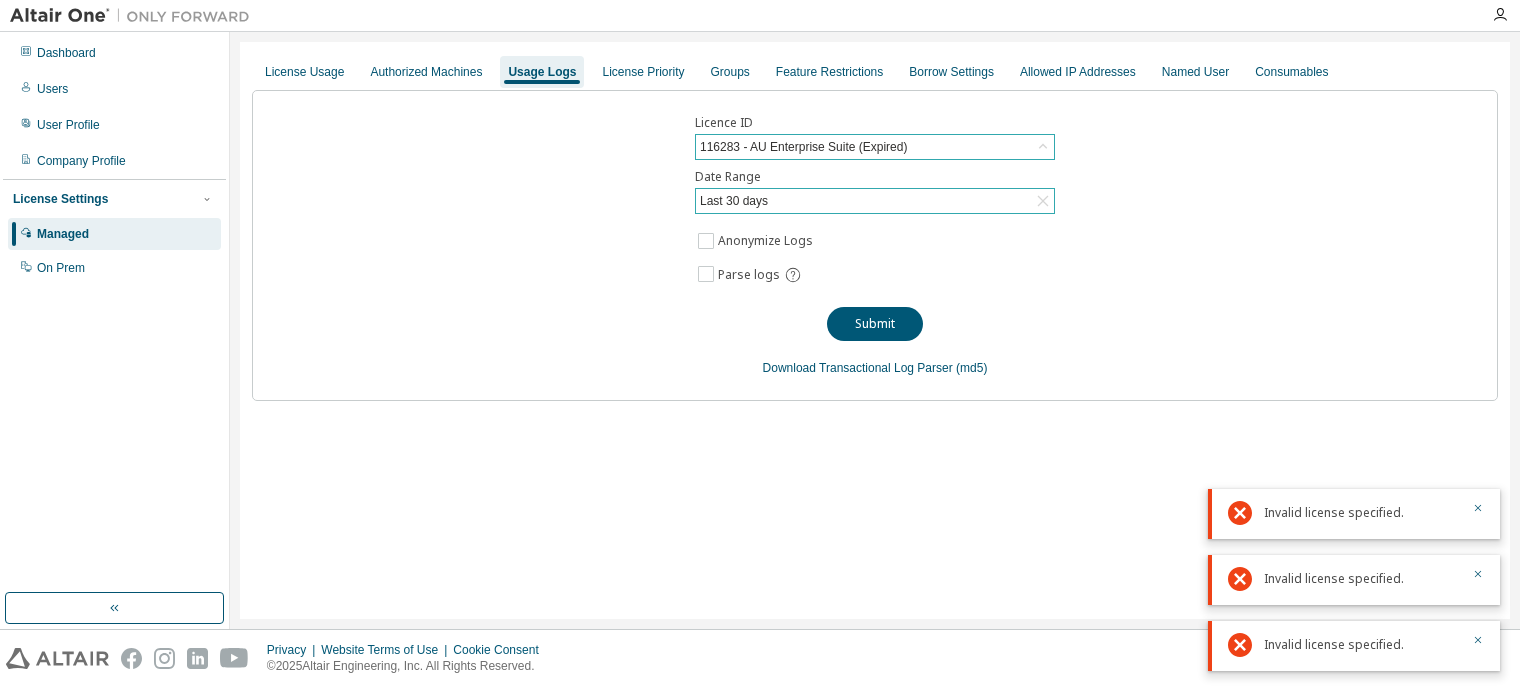 click on "Last 30 days" at bounding box center [875, 201] 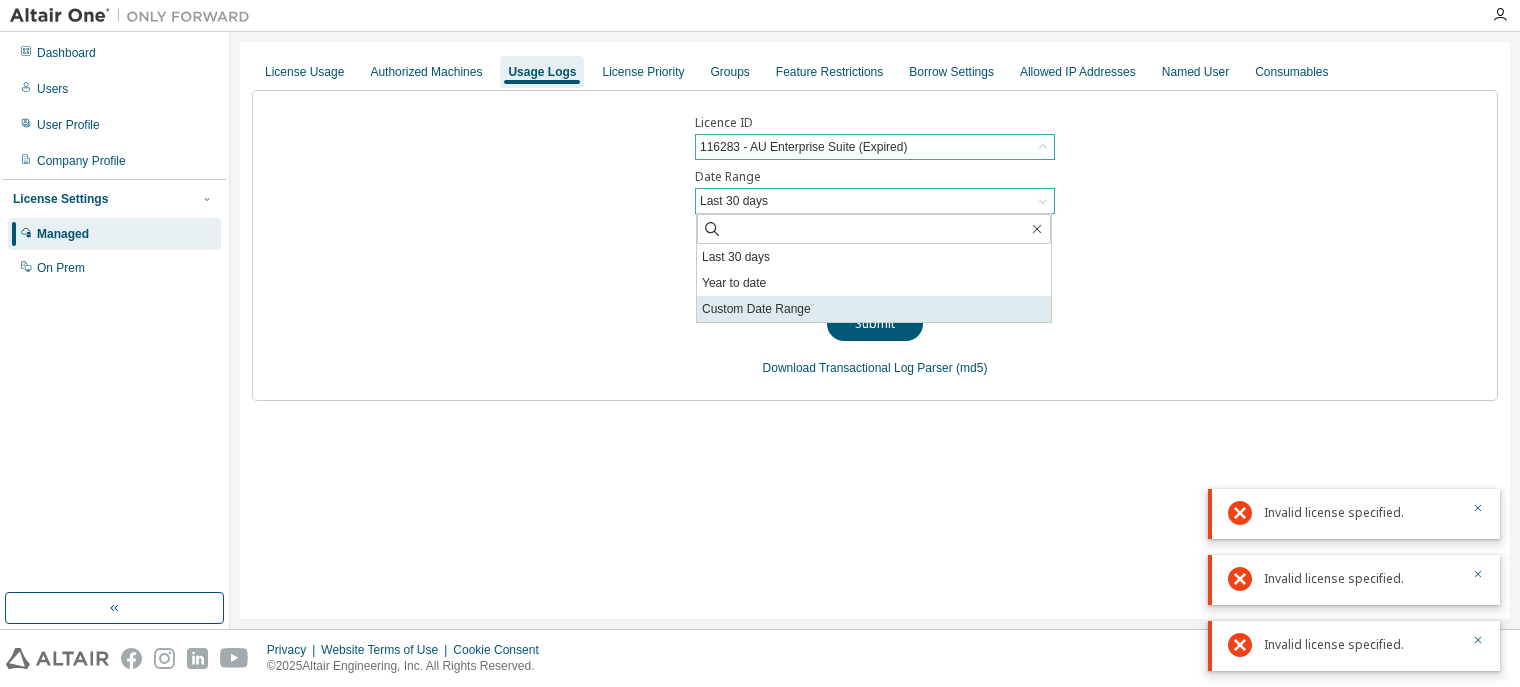 click on "Custom Date Range" at bounding box center (874, 309) 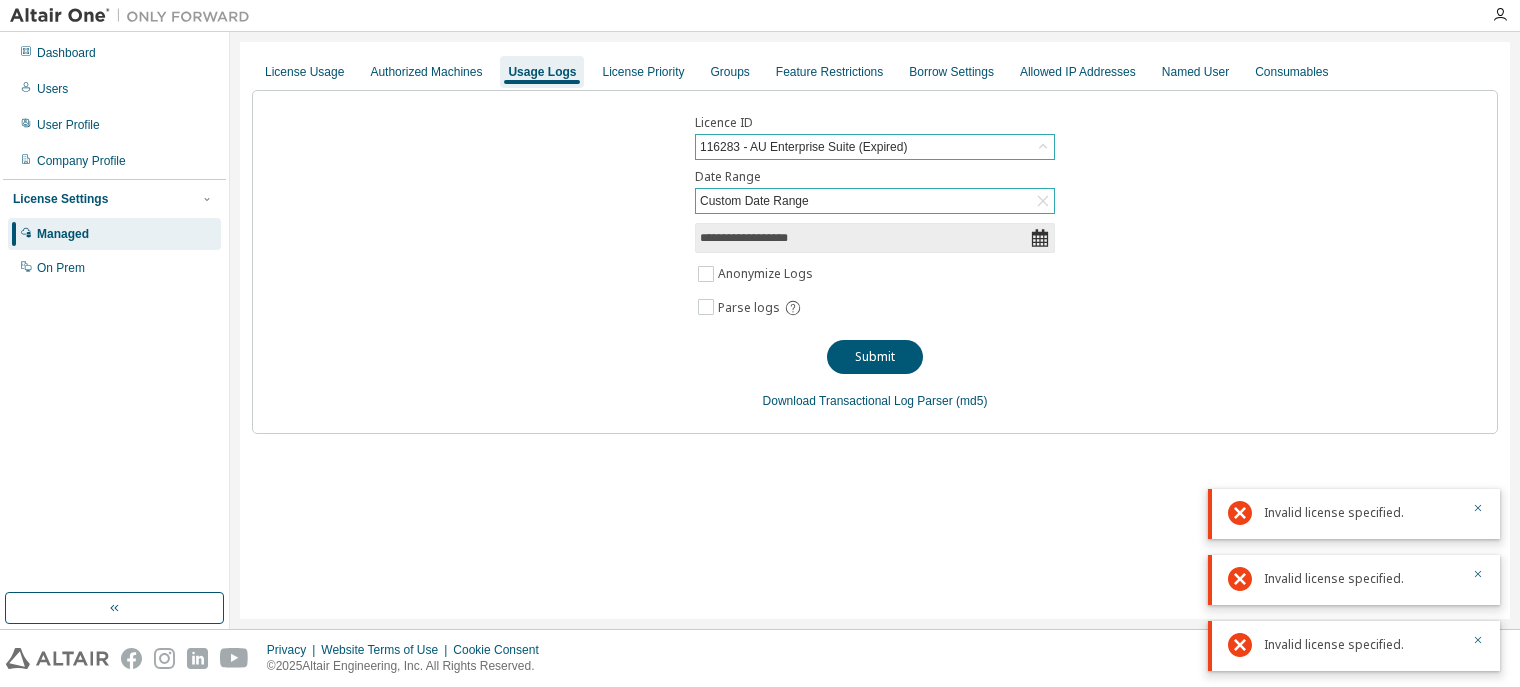 click 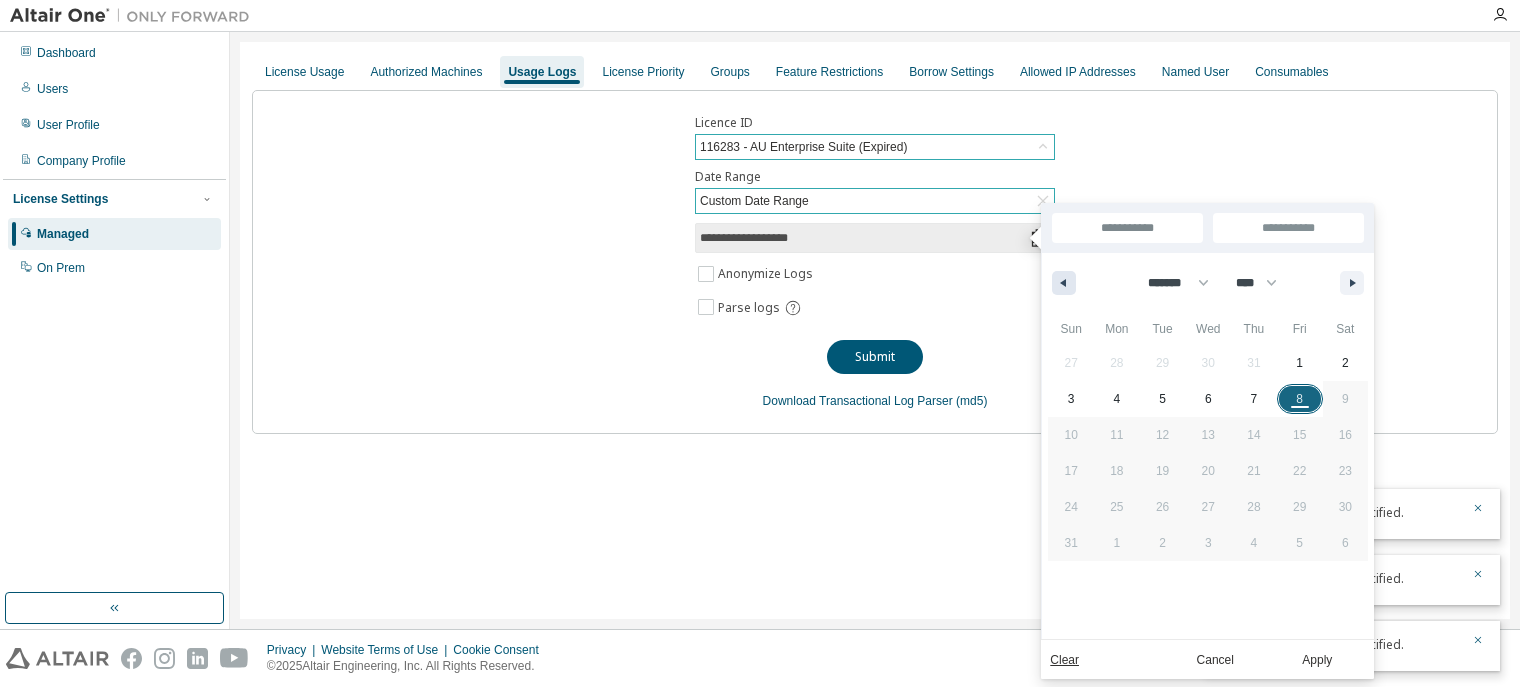 click at bounding box center (1061, 283) 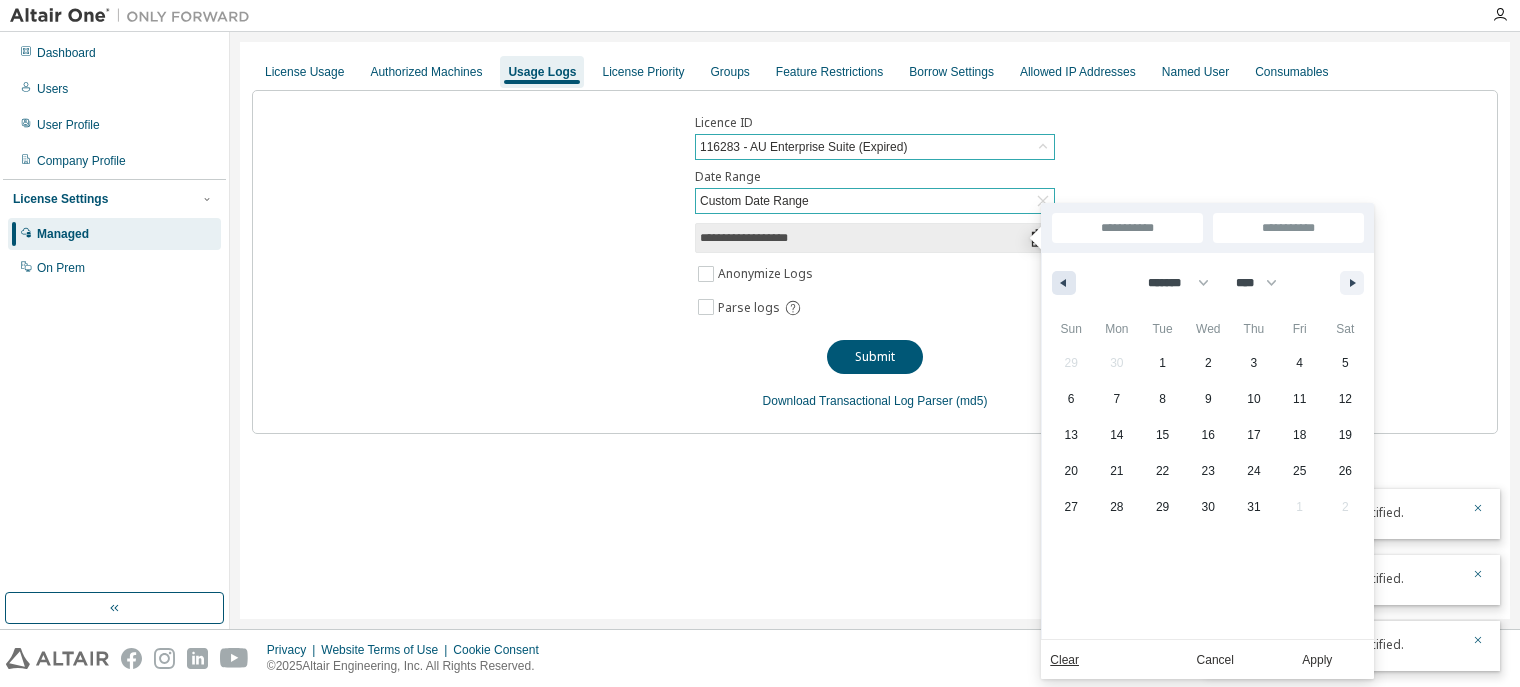 click at bounding box center [1061, 283] 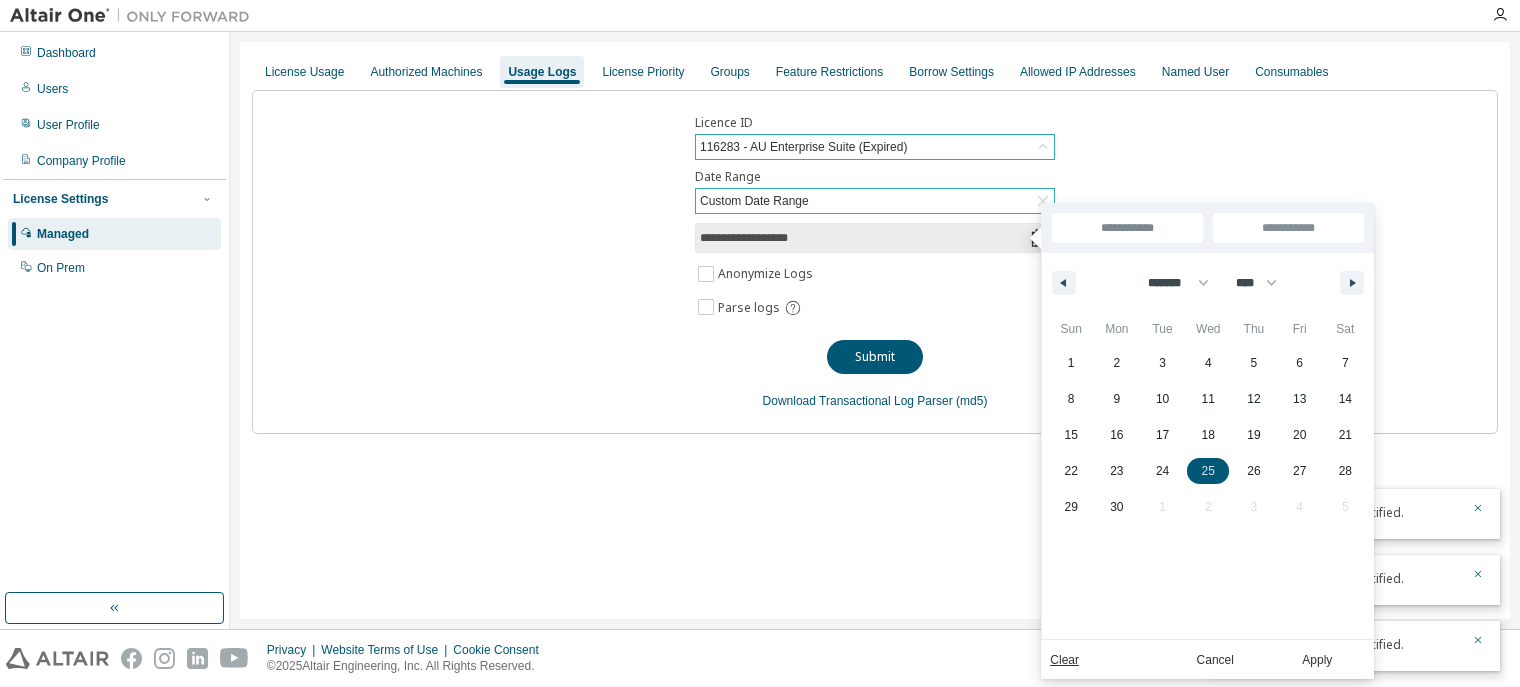click on "25" at bounding box center [1208, 471] 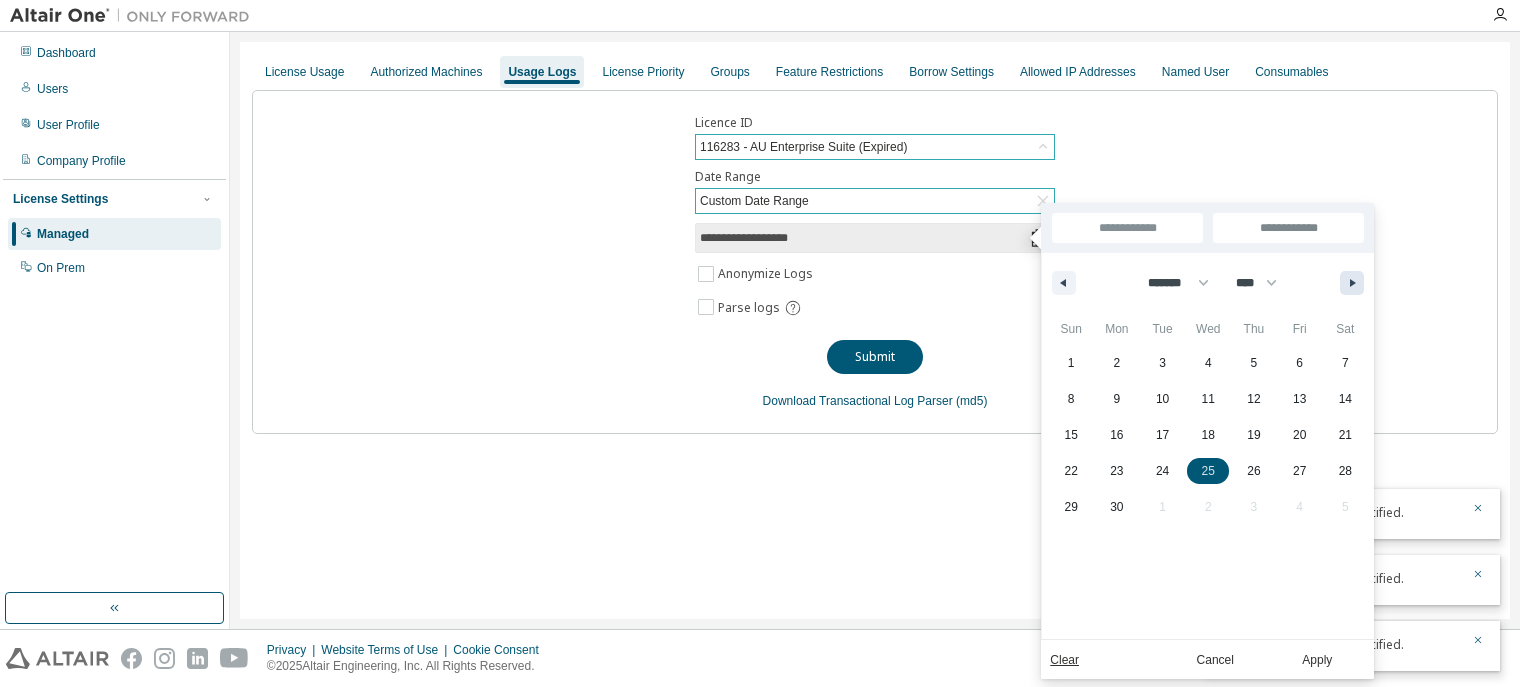 click at bounding box center (1355, 283) 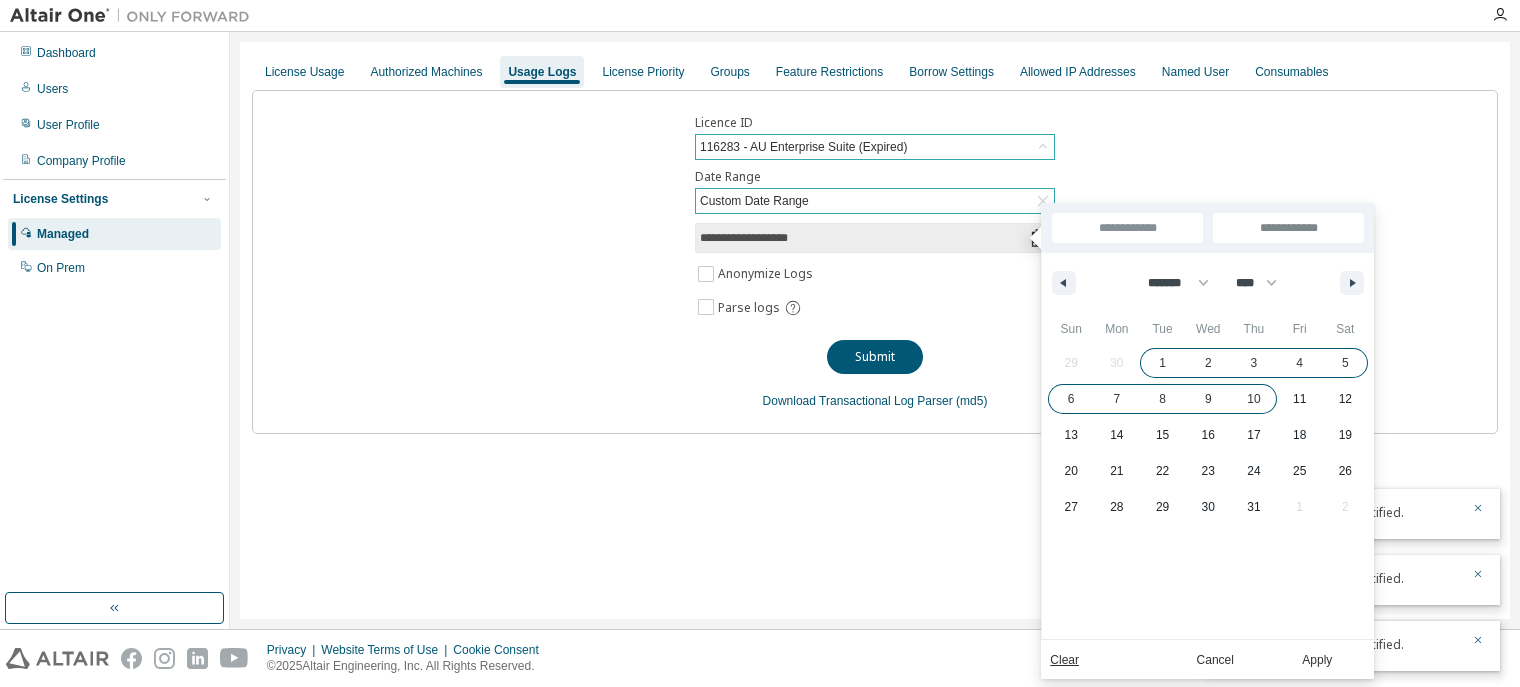 click on "10" at bounding box center [1253, 399] 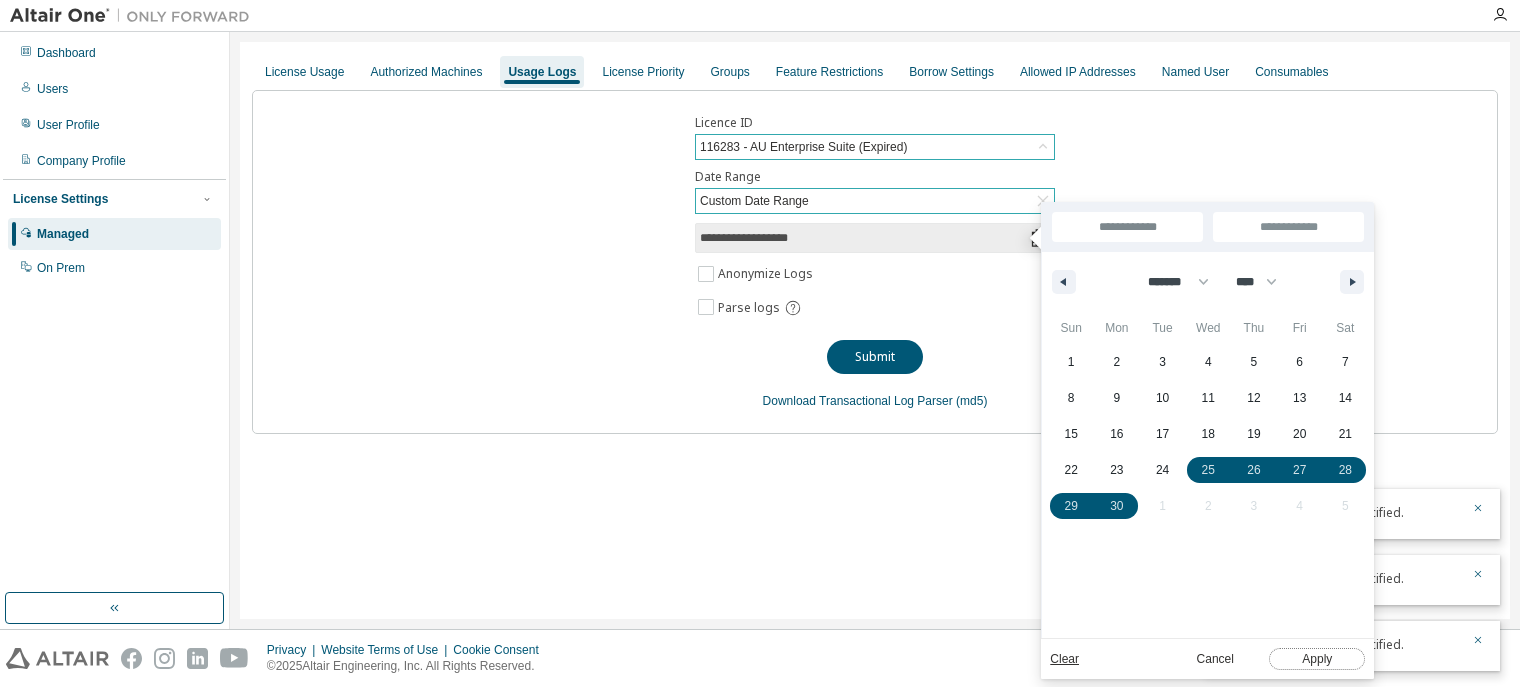 click on "Apply" at bounding box center (1317, 659) 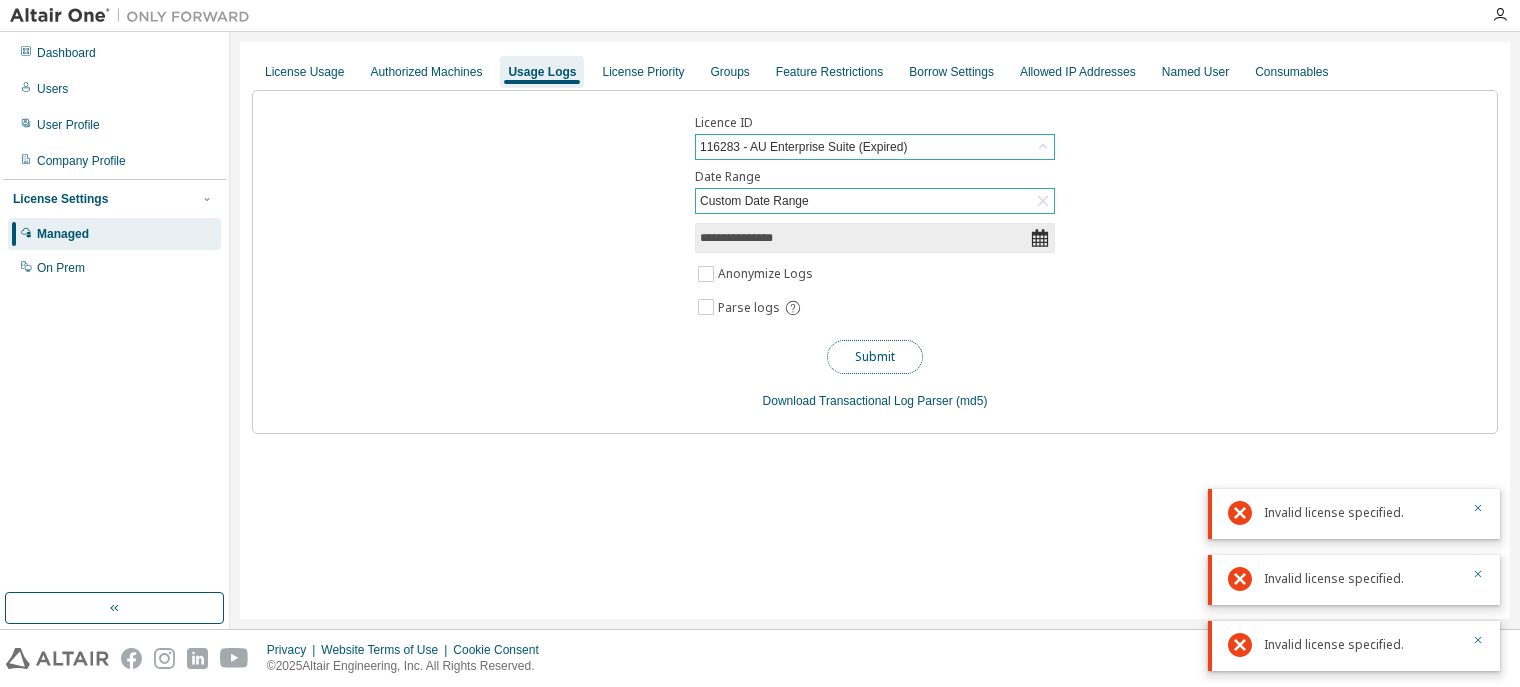 click on "Submit" at bounding box center (875, 357) 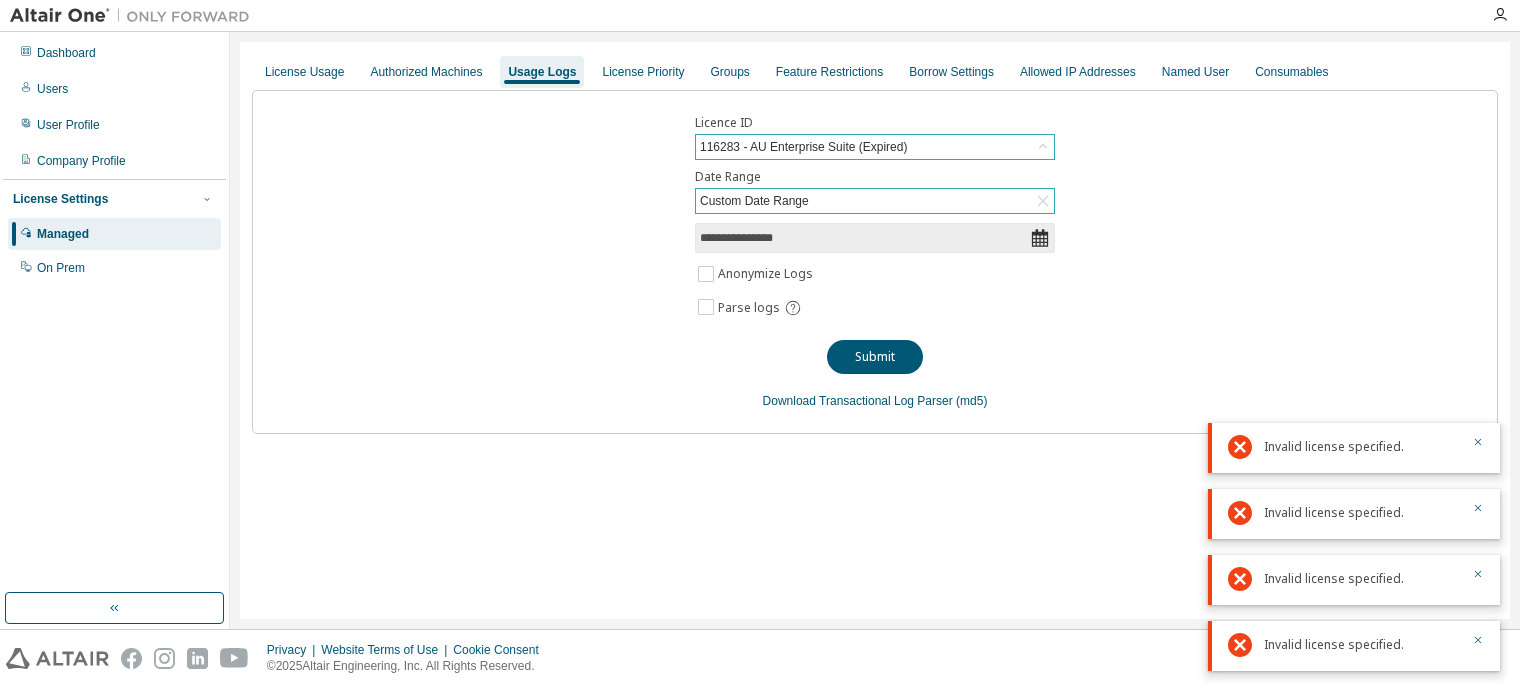 click 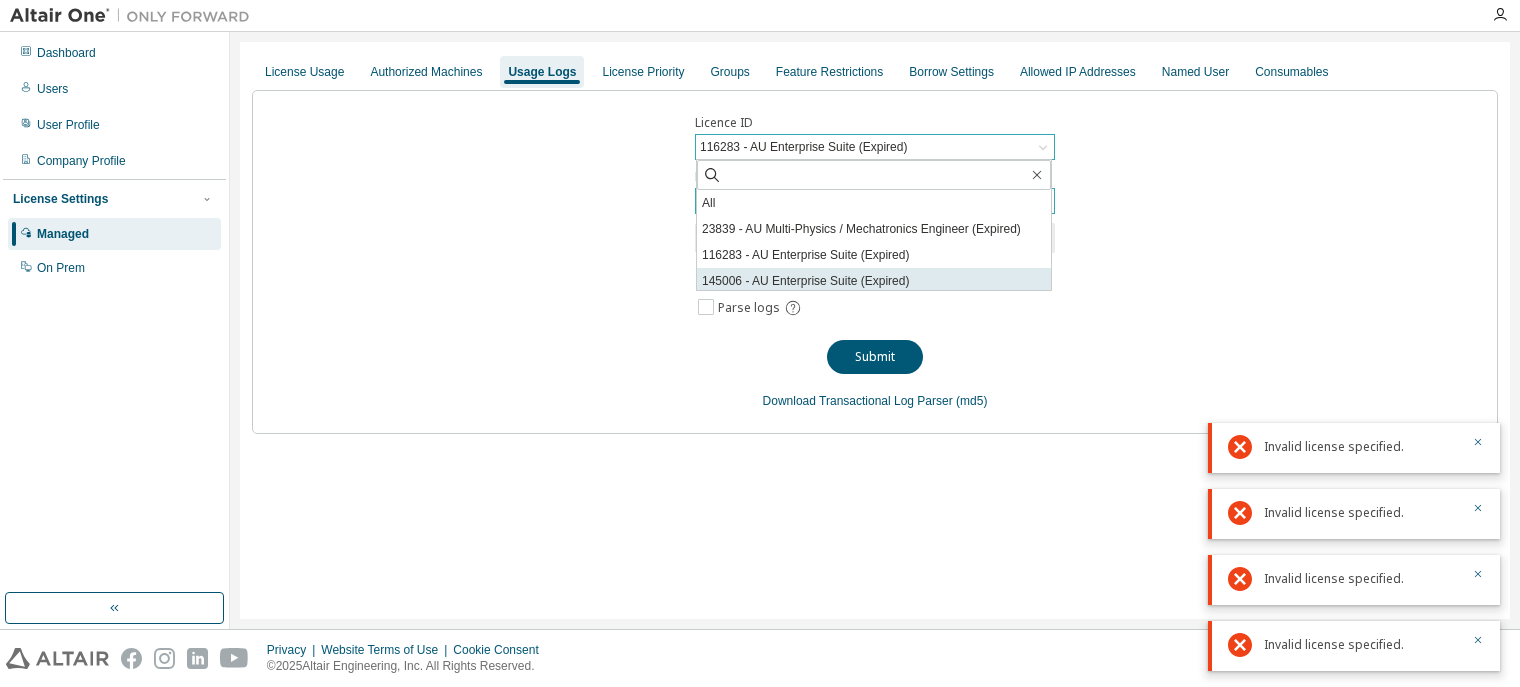 click on "145006 - AU Enterprise Suite  (Expired)" at bounding box center (874, 281) 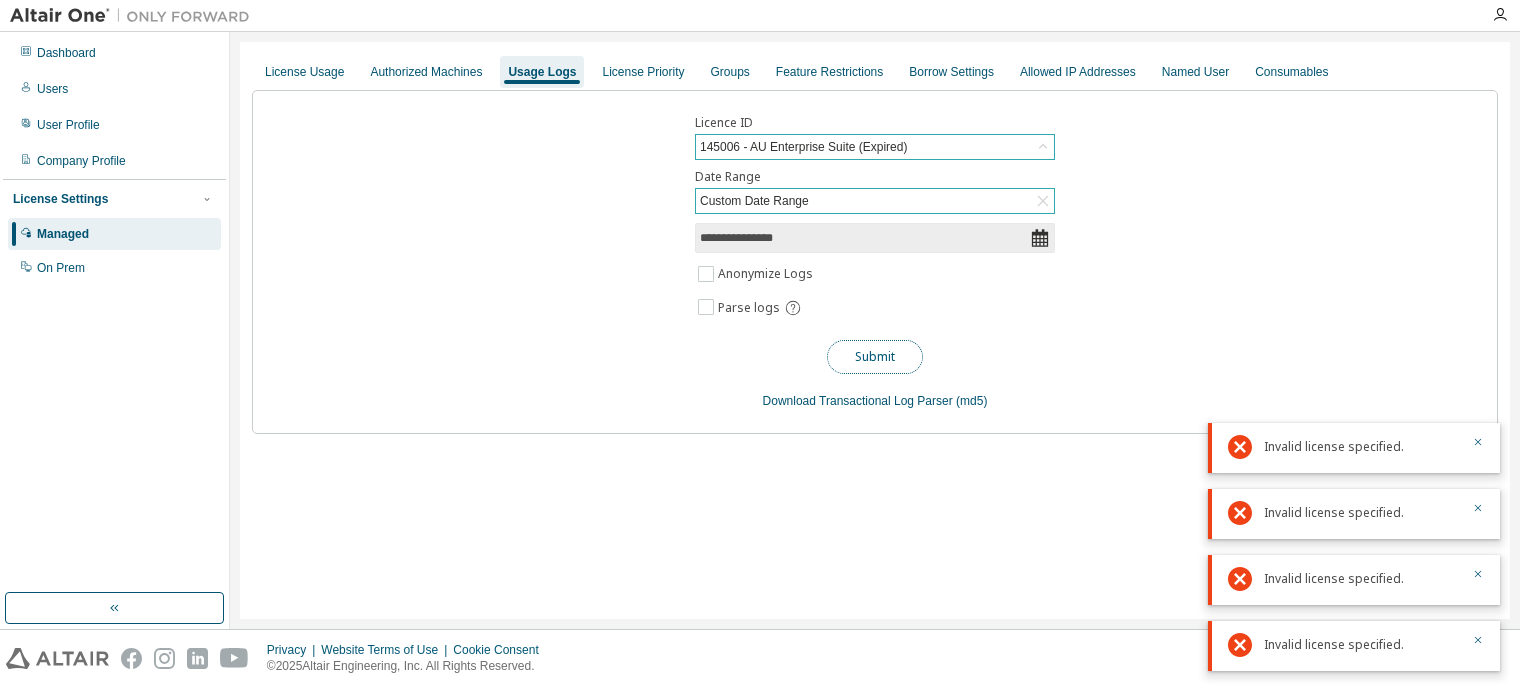 click on "Submit" at bounding box center [875, 357] 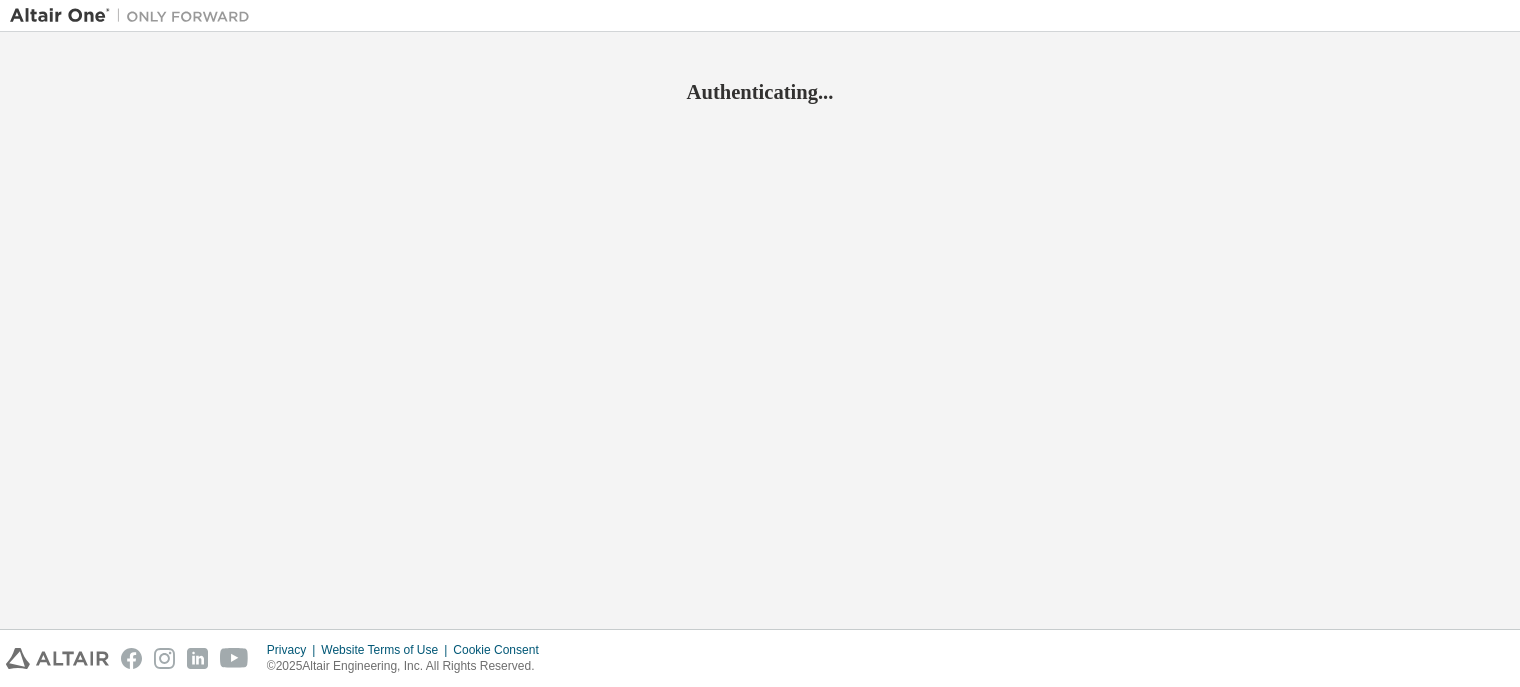 scroll, scrollTop: 0, scrollLeft: 0, axis: both 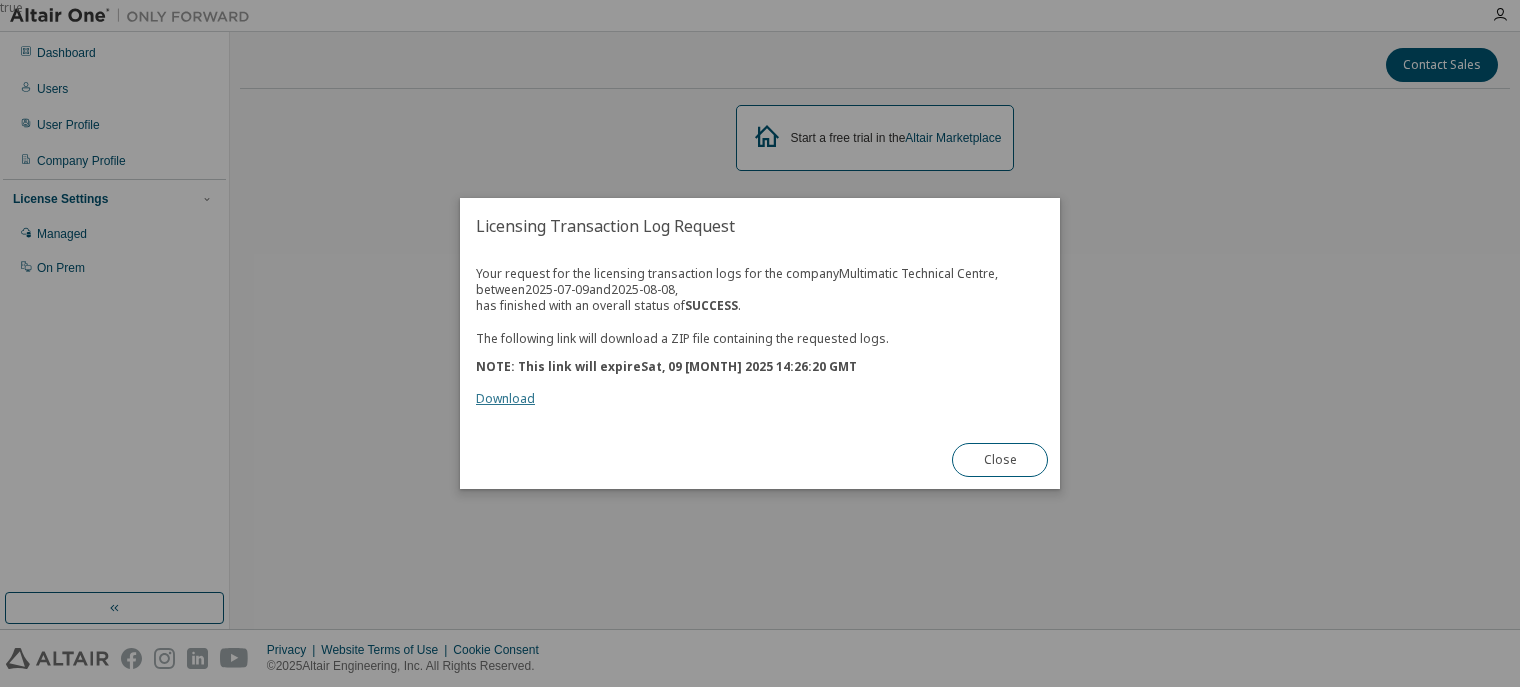 click on "Download" at bounding box center (505, 398) 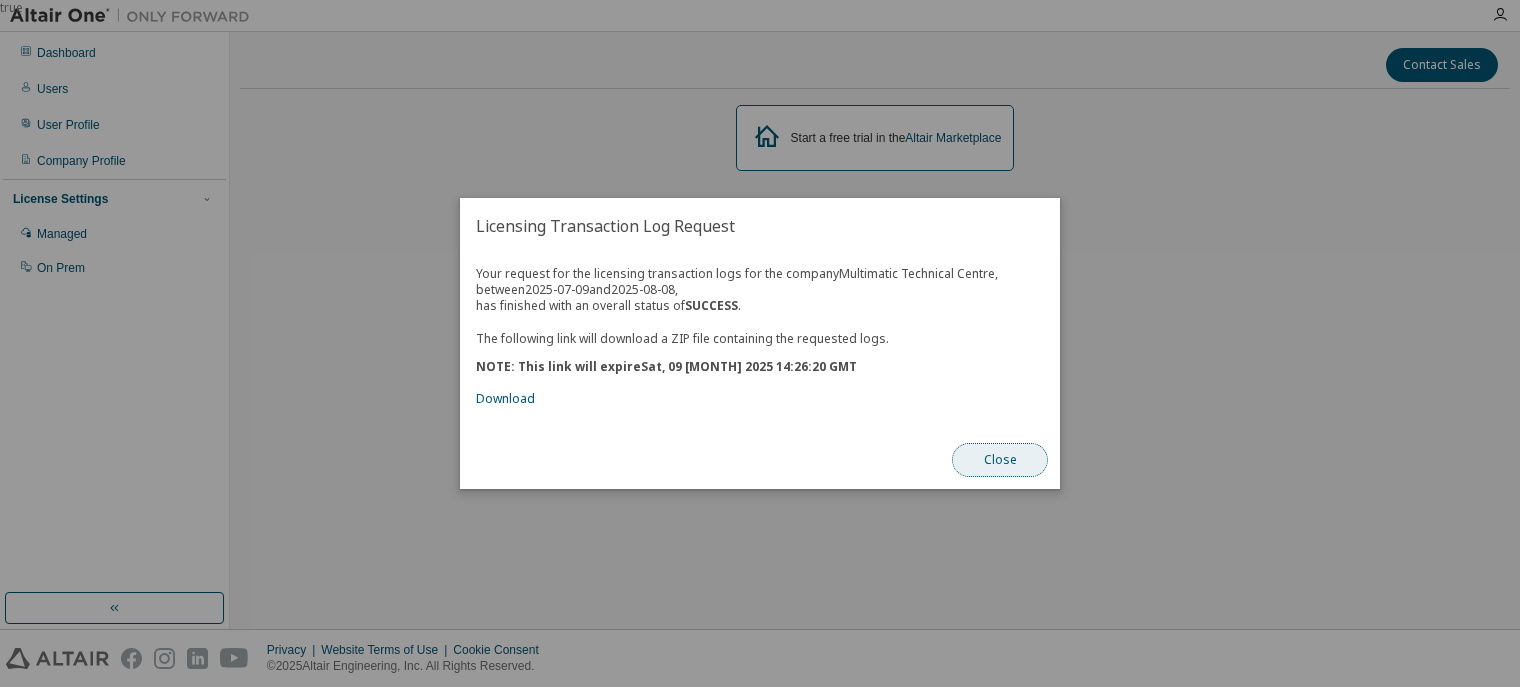 click on "Close" at bounding box center [1000, 460] 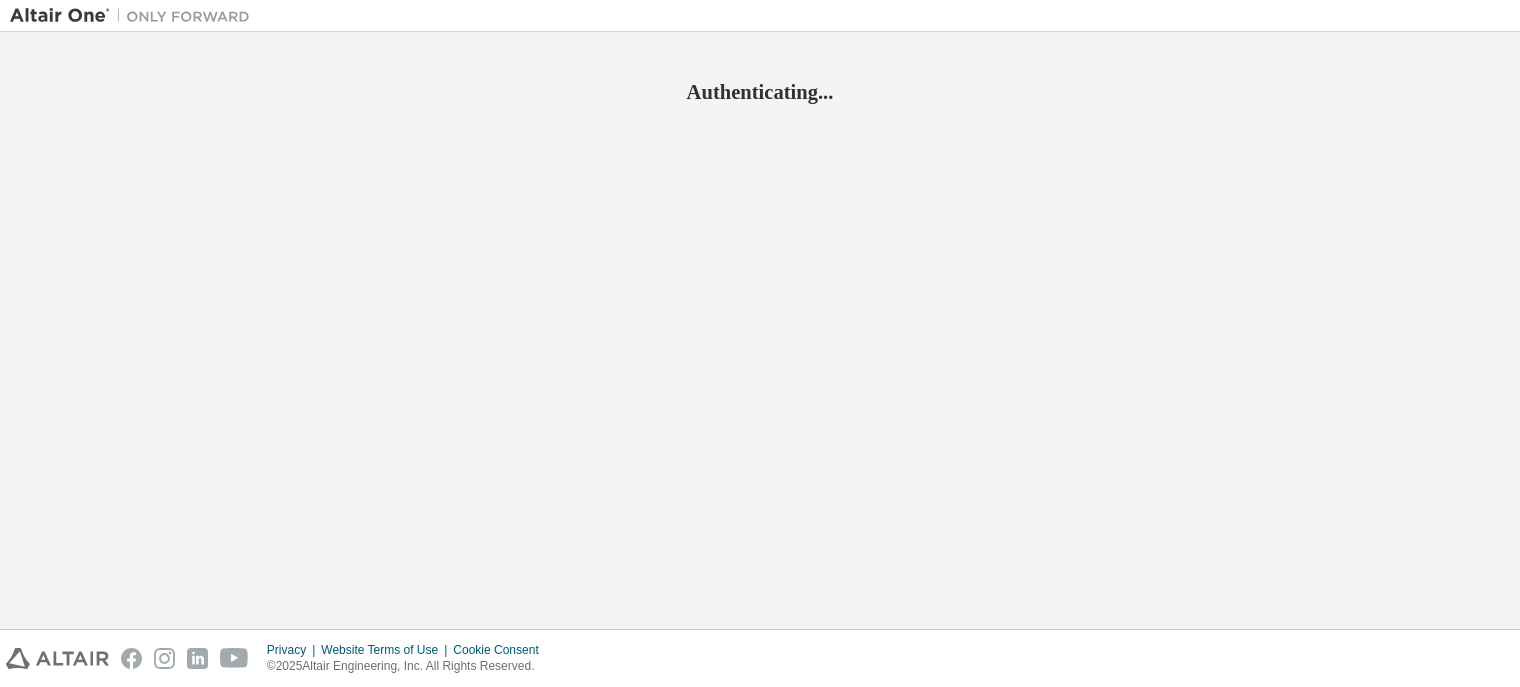 scroll, scrollTop: 0, scrollLeft: 0, axis: both 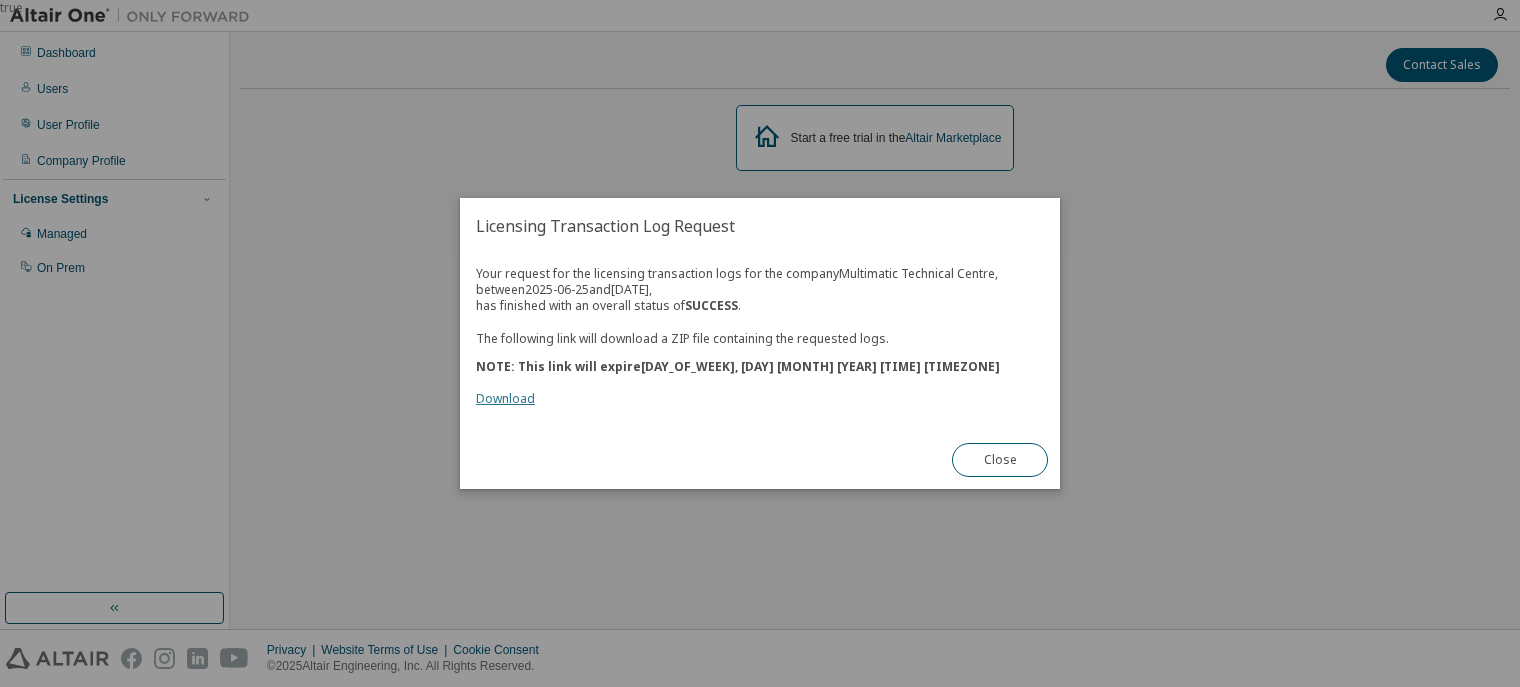 click on "Download" at bounding box center (505, 398) 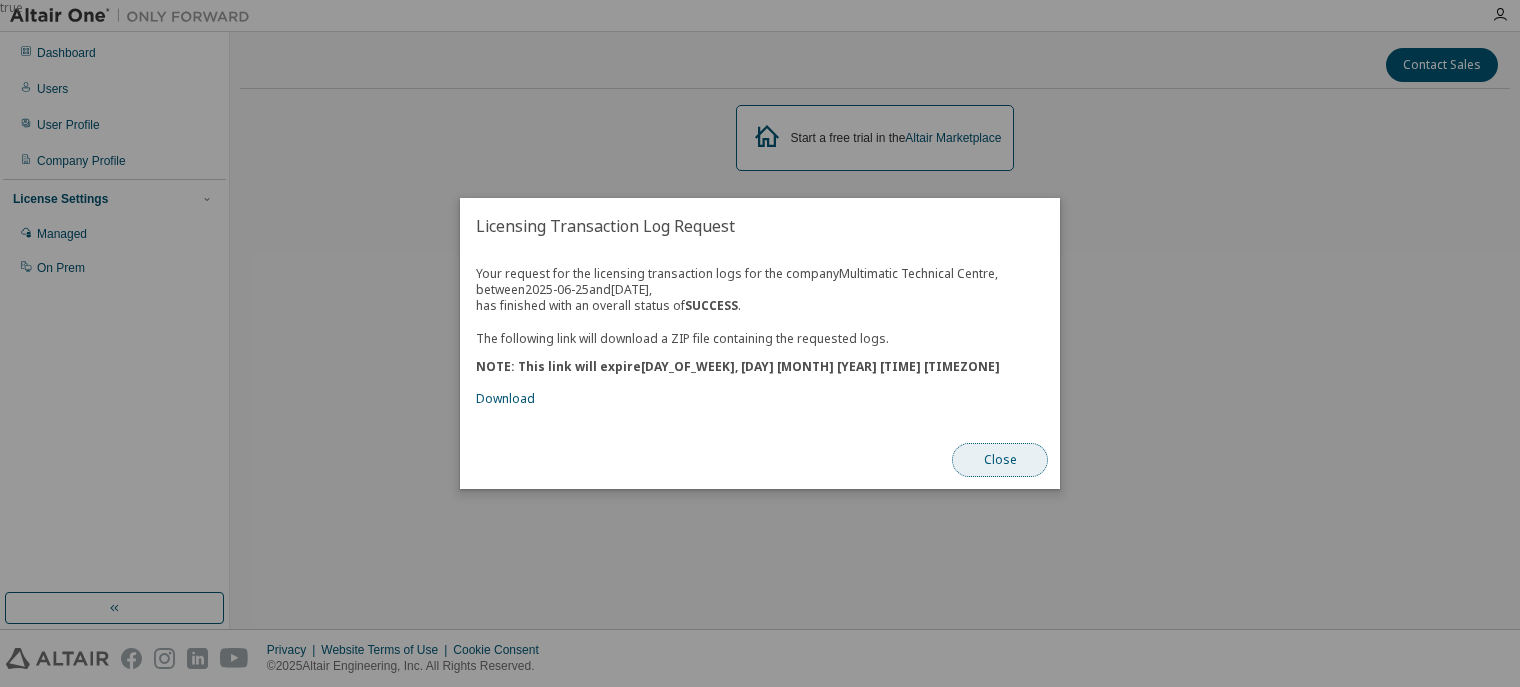 click on "Close" at bounding box center [1000, 460] 